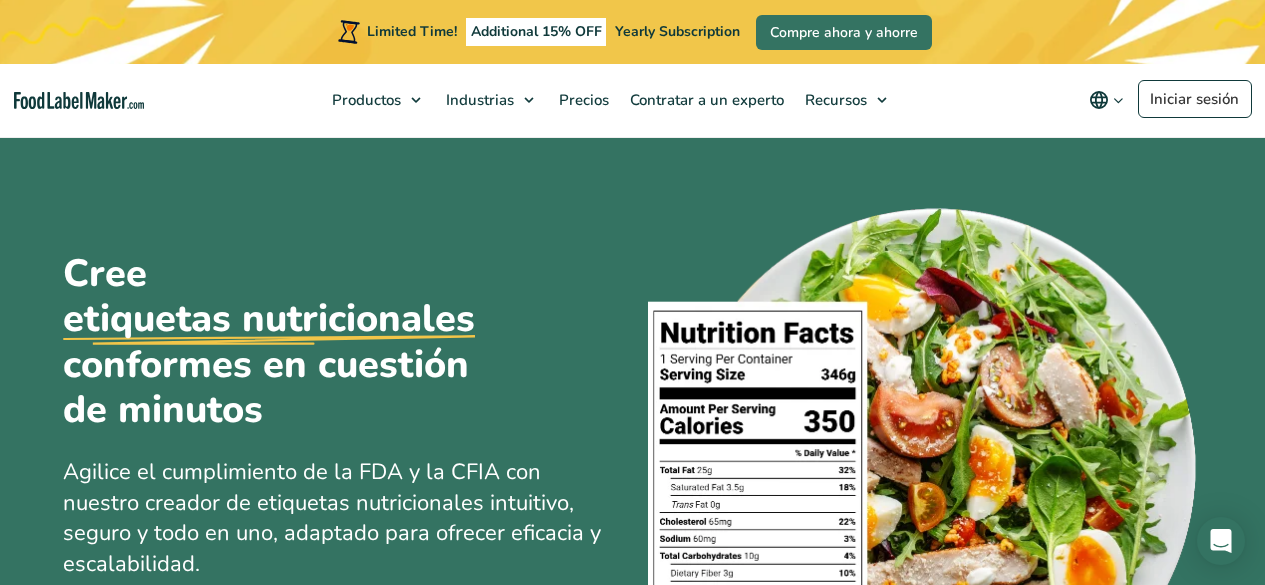 scroll, scrollTop: 1000, scrollLeft: 0, axis: vertical 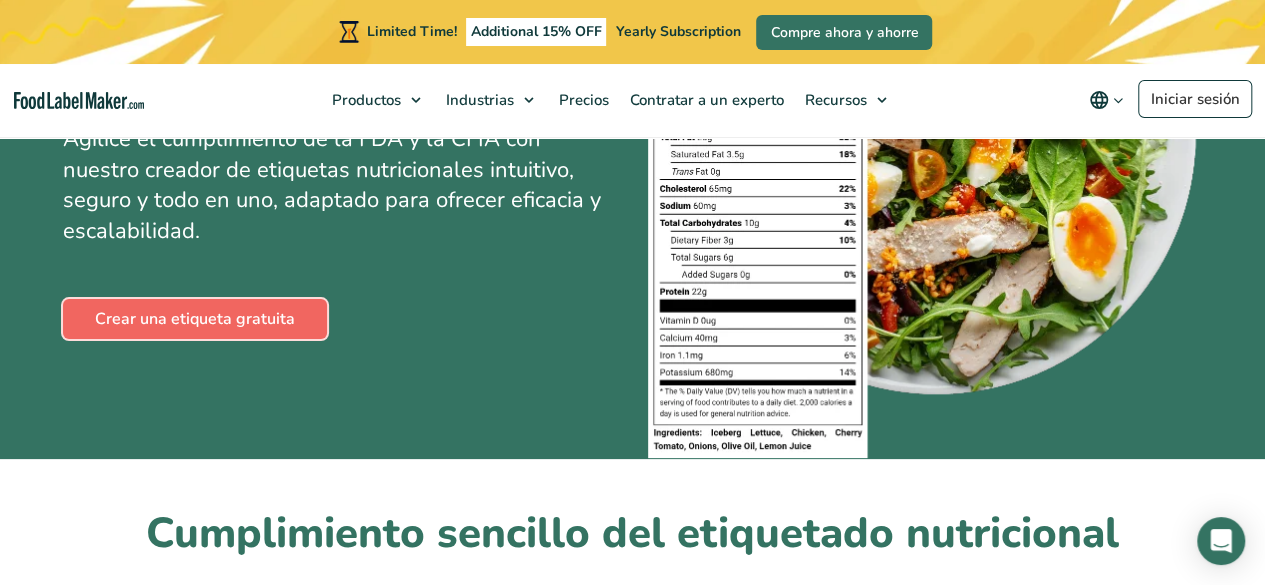 click on "Crear una etiqueta gratuita" at bounding box center [195, 319] 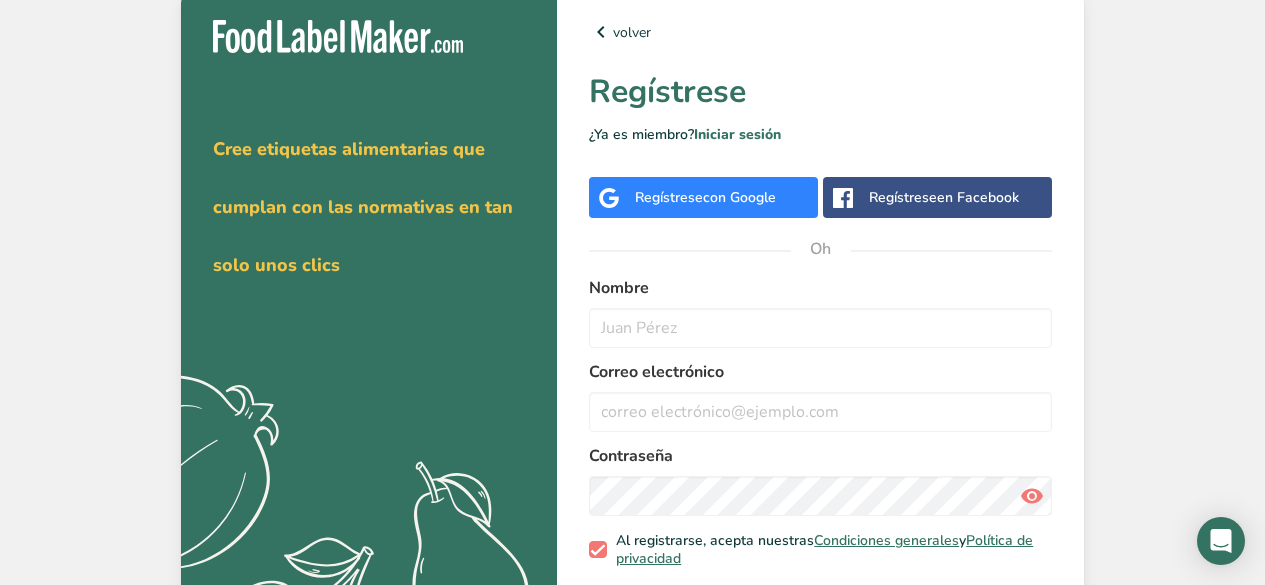 scroll, scrollTop: 0, scrollLeft: 0, axis: both 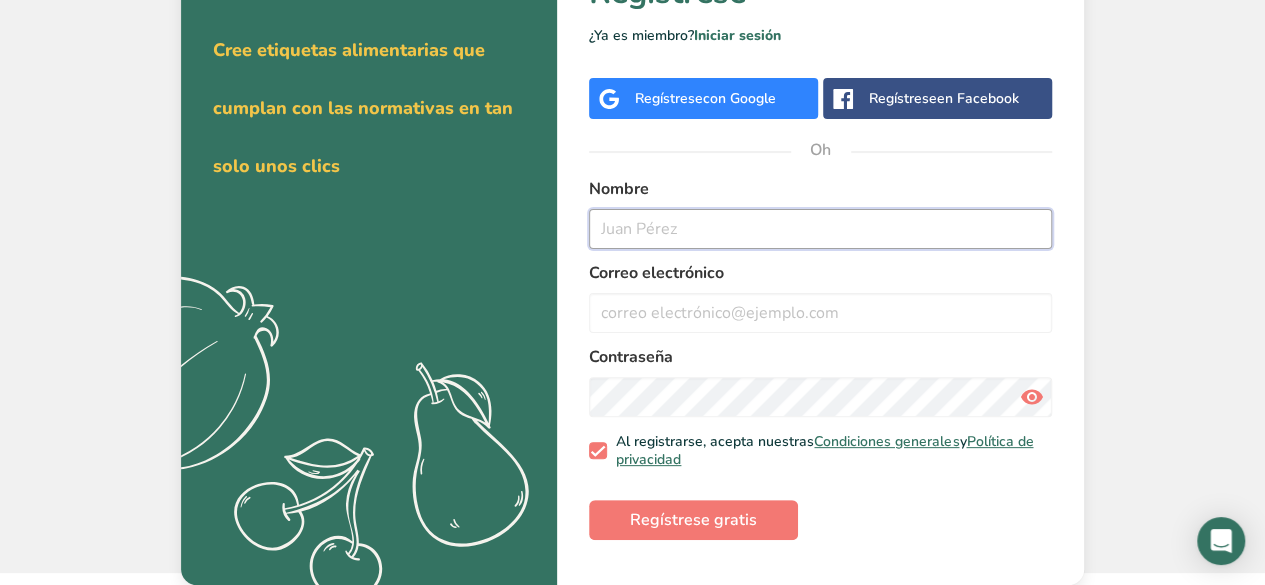click at bounding box center (820, 229) 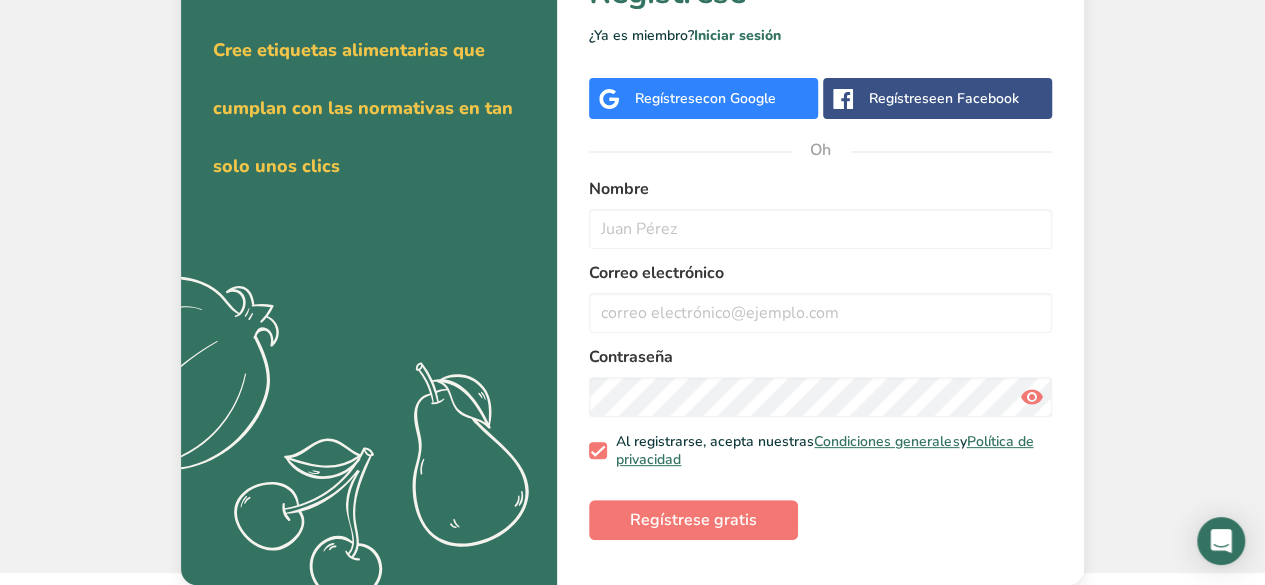 click on "Correo electrónico" at bounding box center (820, 297) 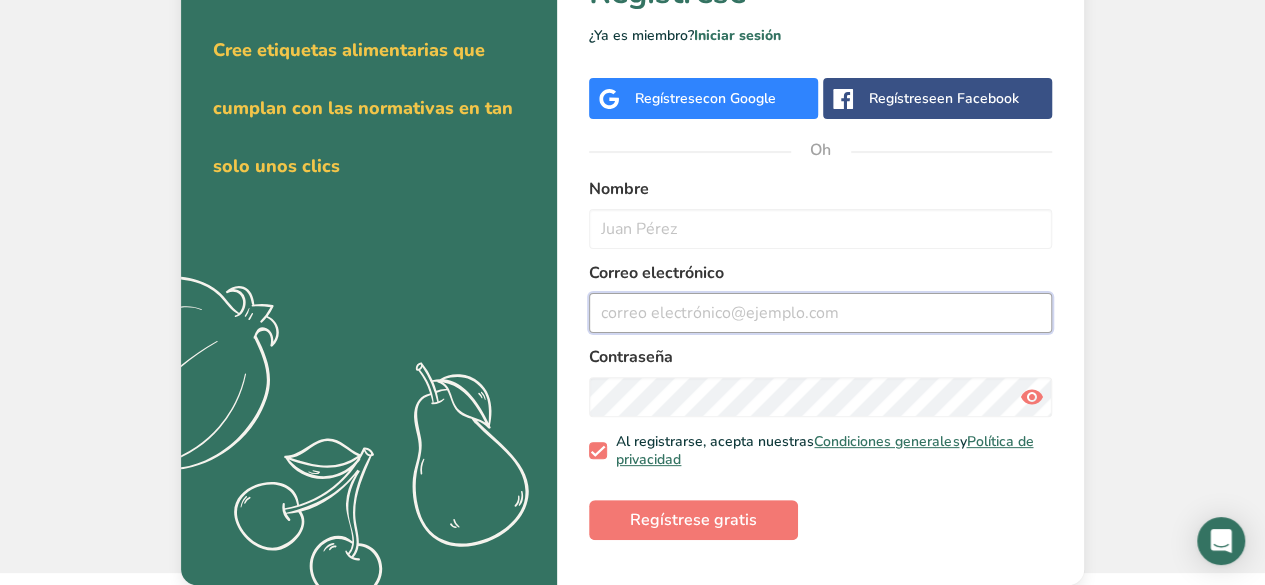click at bounding box center [820, 313] 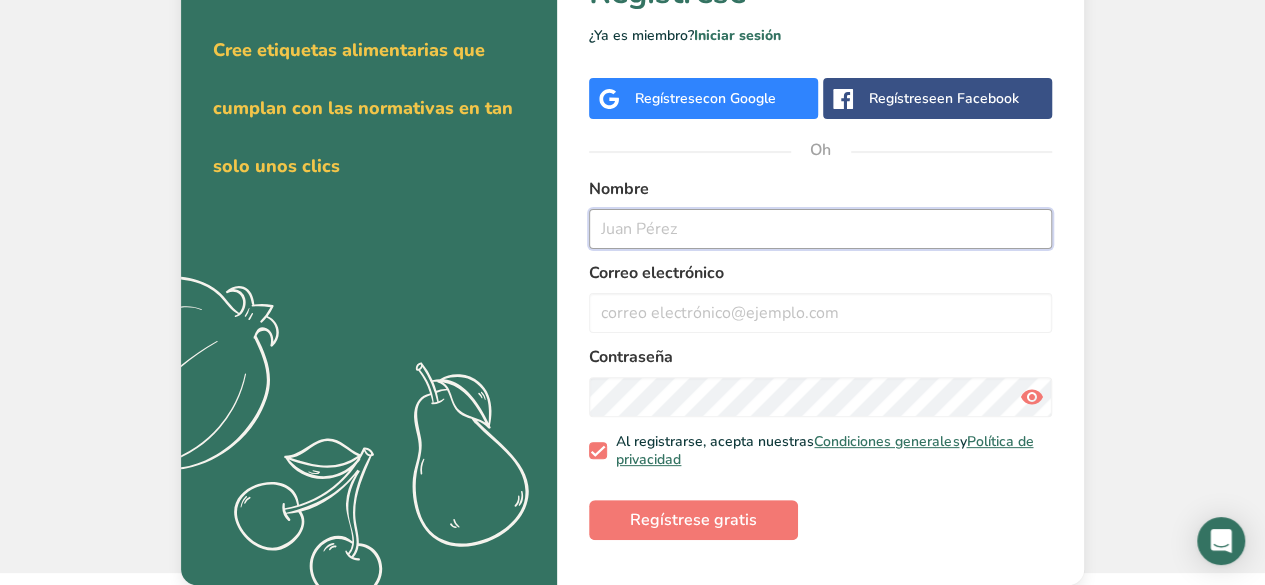 click at bounding box center (820, 229) 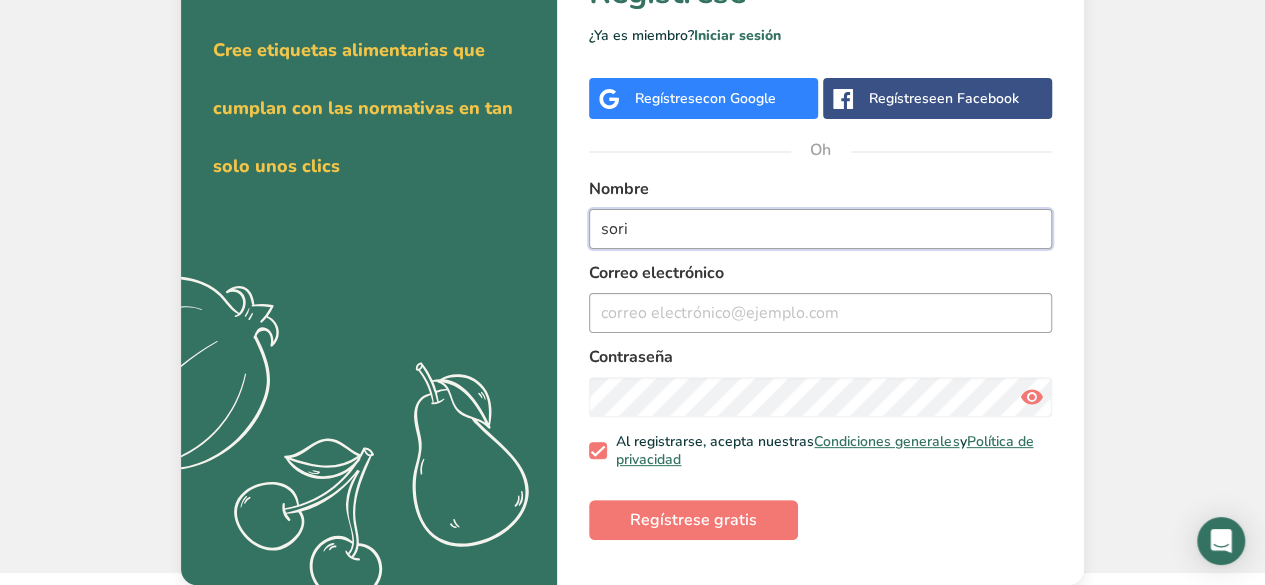 type on "sori" 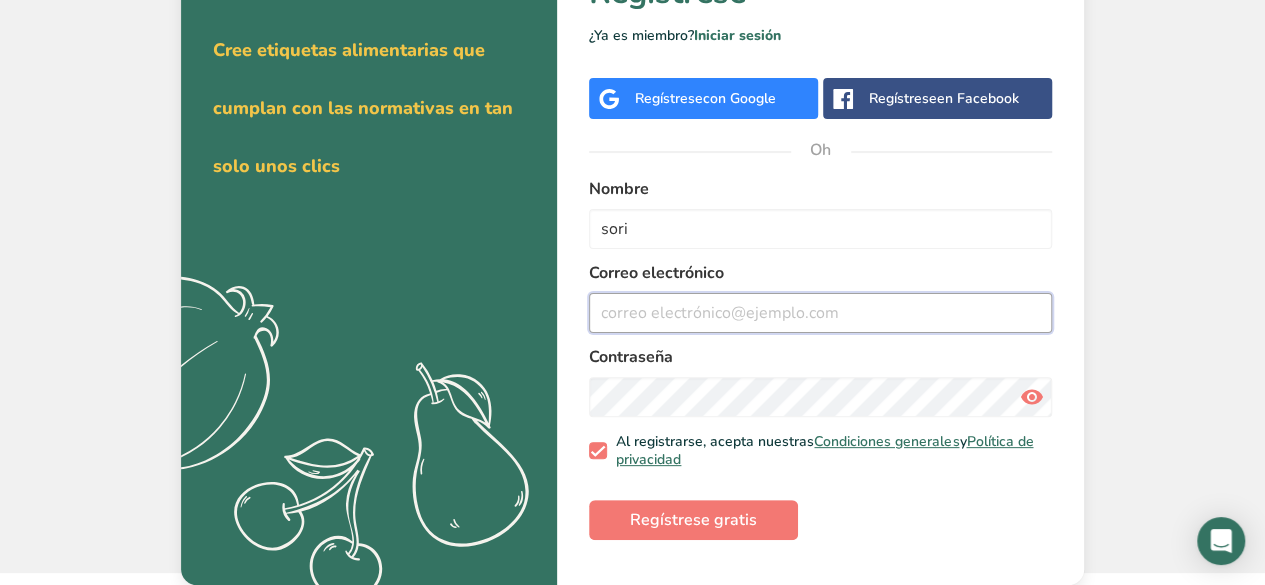 click at bounding box center [820, 313] 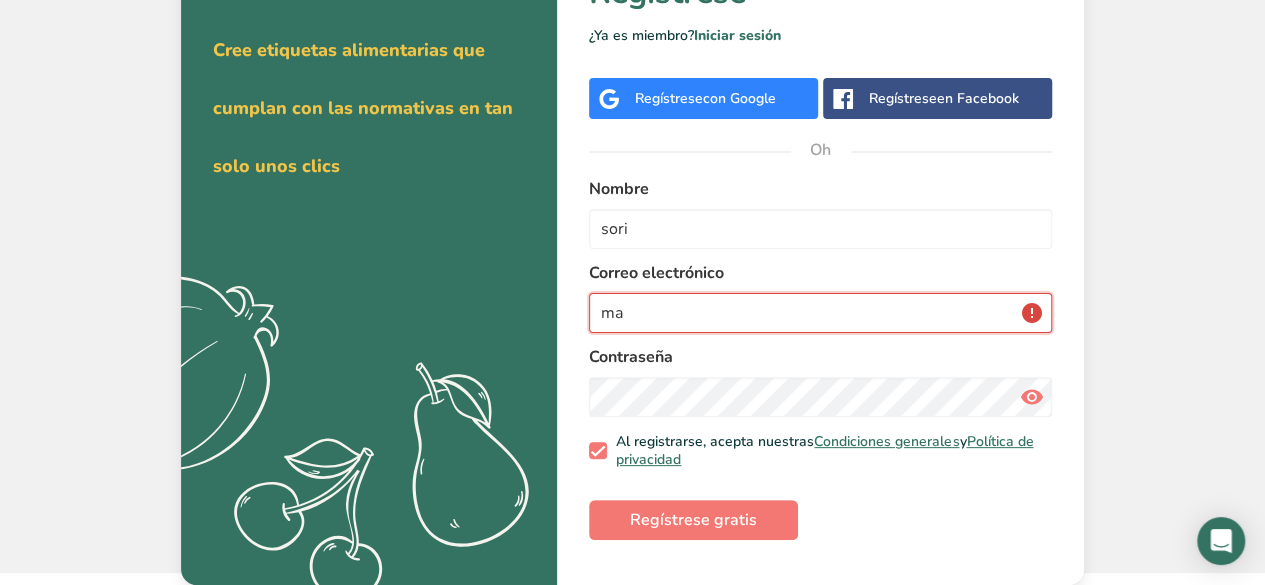 type on "m" 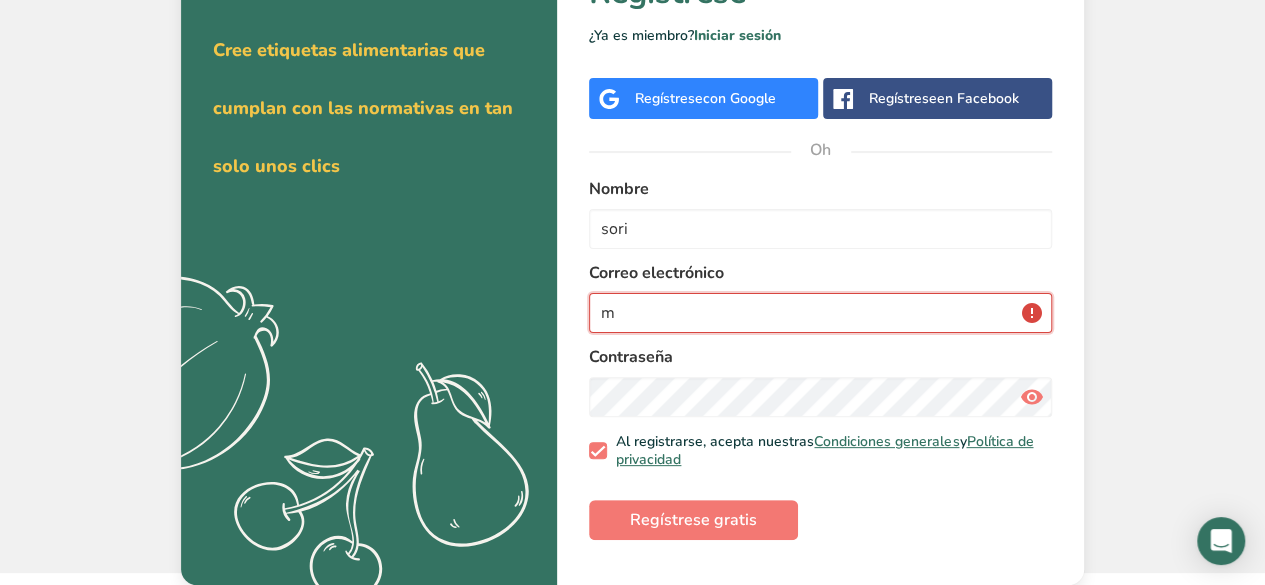 type 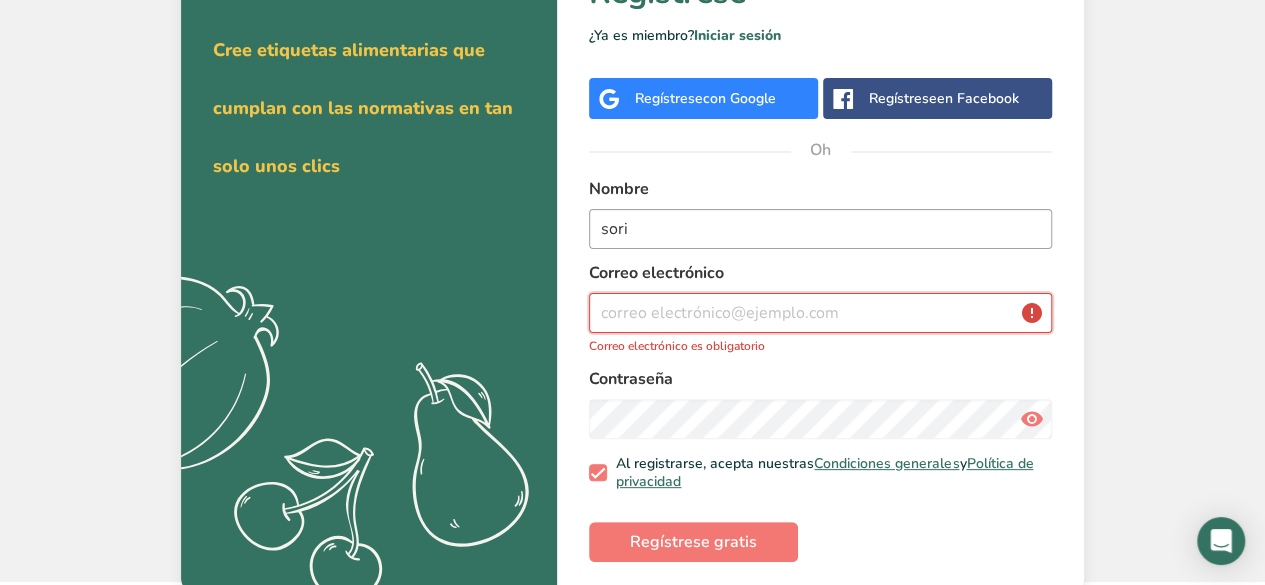 scroll, scrollTop: 0, scrollLeft: 0, axis: both 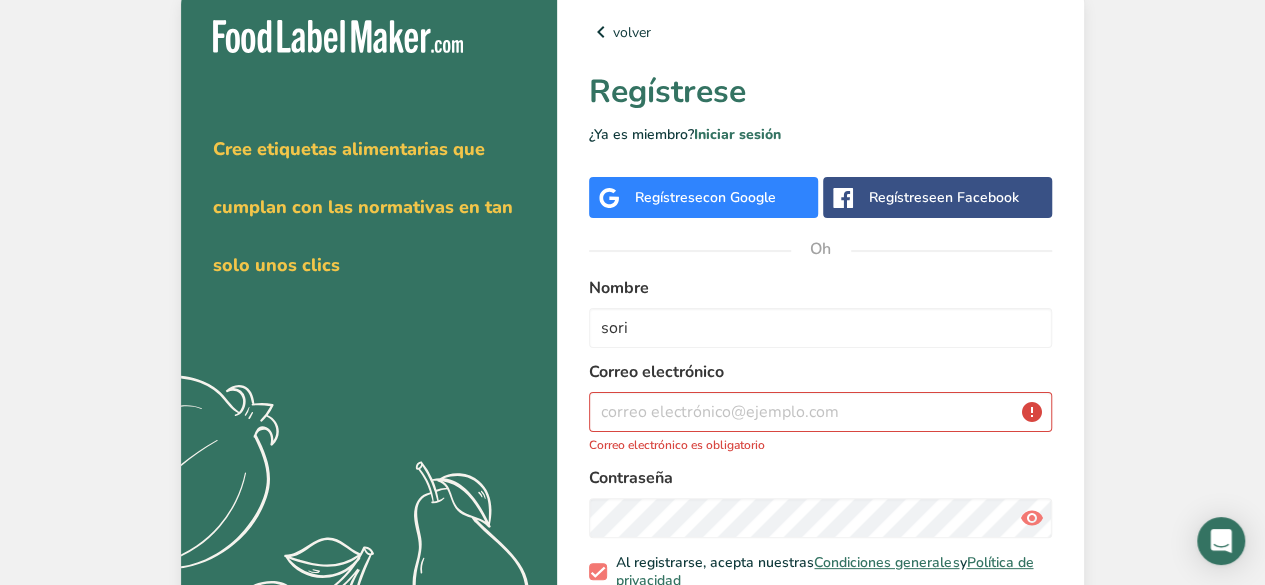 click on "Regístrese" at bounding box center [903, 197] 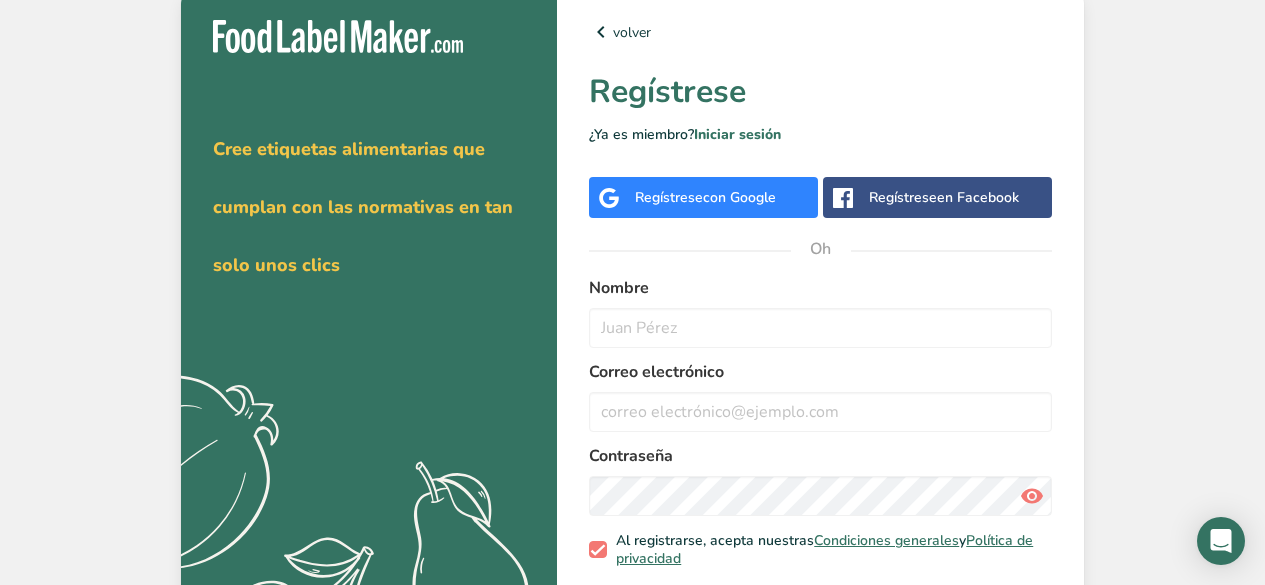 drag, startPoint x: 0, startPoint y: 0, endPoint x: 976, endPoint y: 204, distance: 997.0918 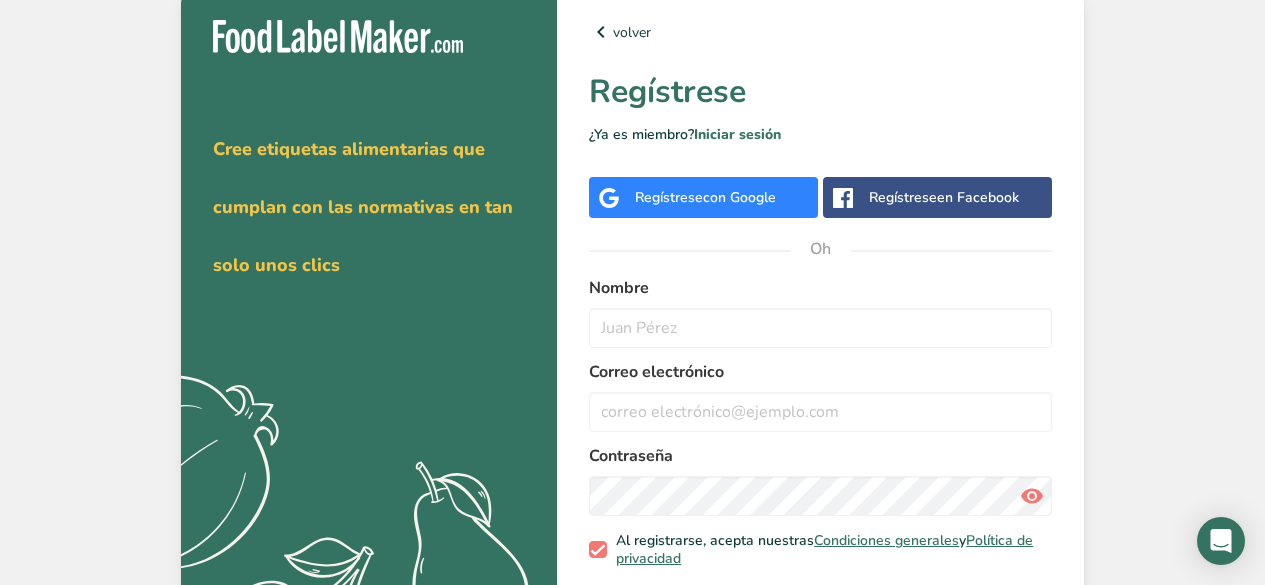 scroll, scrollTop: 0, scrollLeft: 0, axis: both 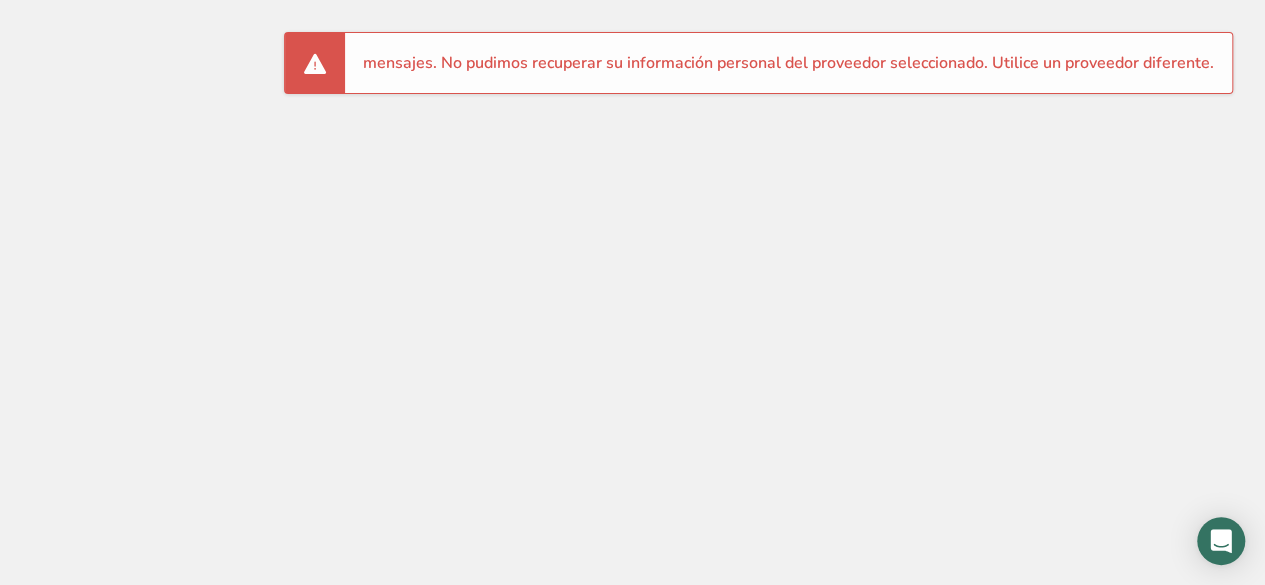 click on "mensajes. No pudimos recuperar su información personal del proveedor seleccionado. Utilice un proveedor diferente." at bounding box center [788, 63] 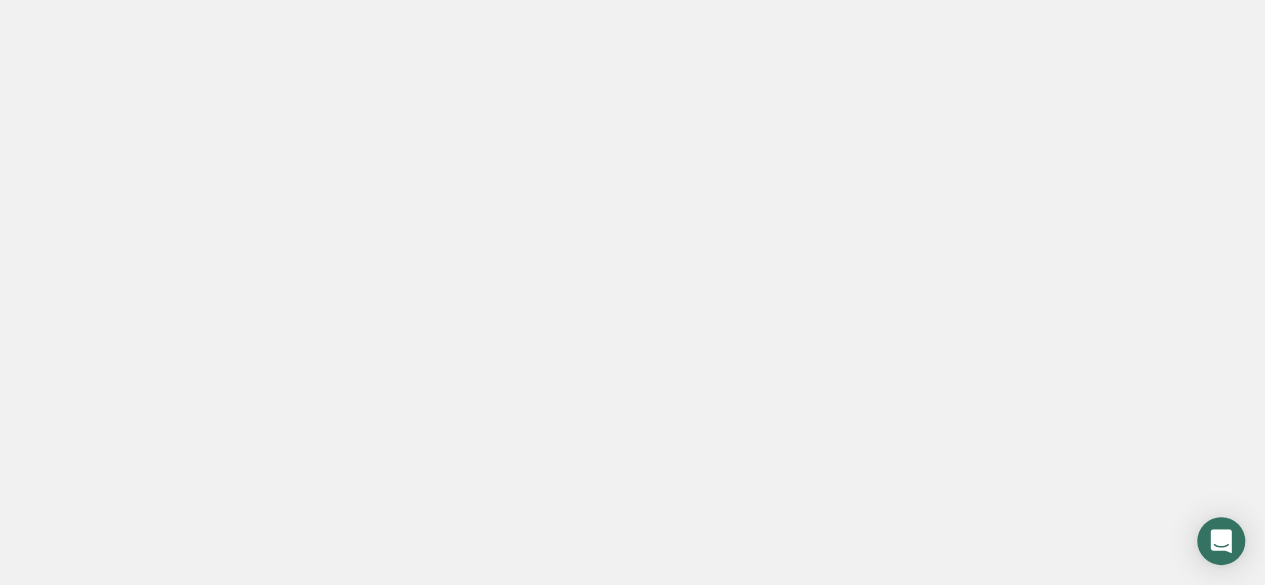 click at bounding box center [632, 292] 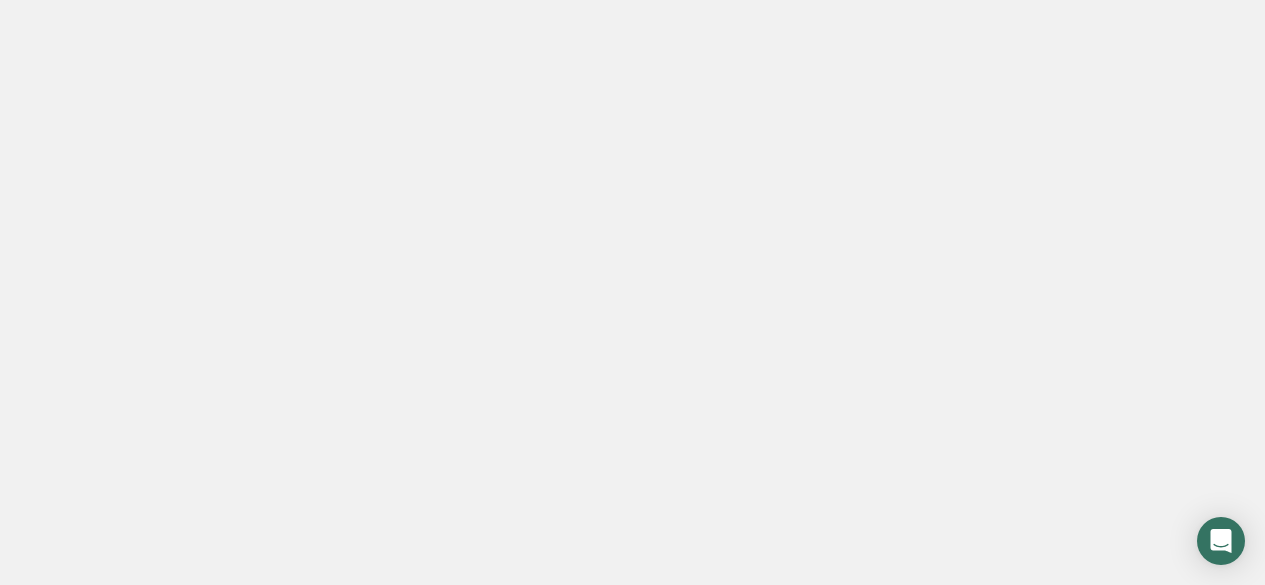 scroll, scrollTop: 0, scrollLeft: 0, axis: both 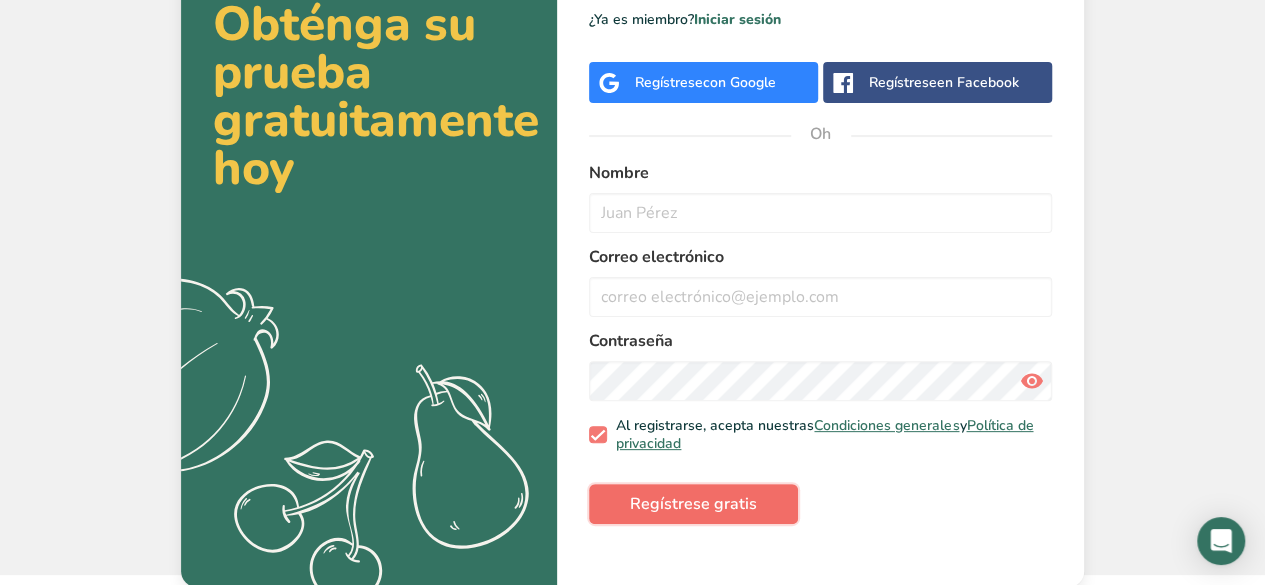click on "Regístrese gratis" at bounding box center (693, 504) 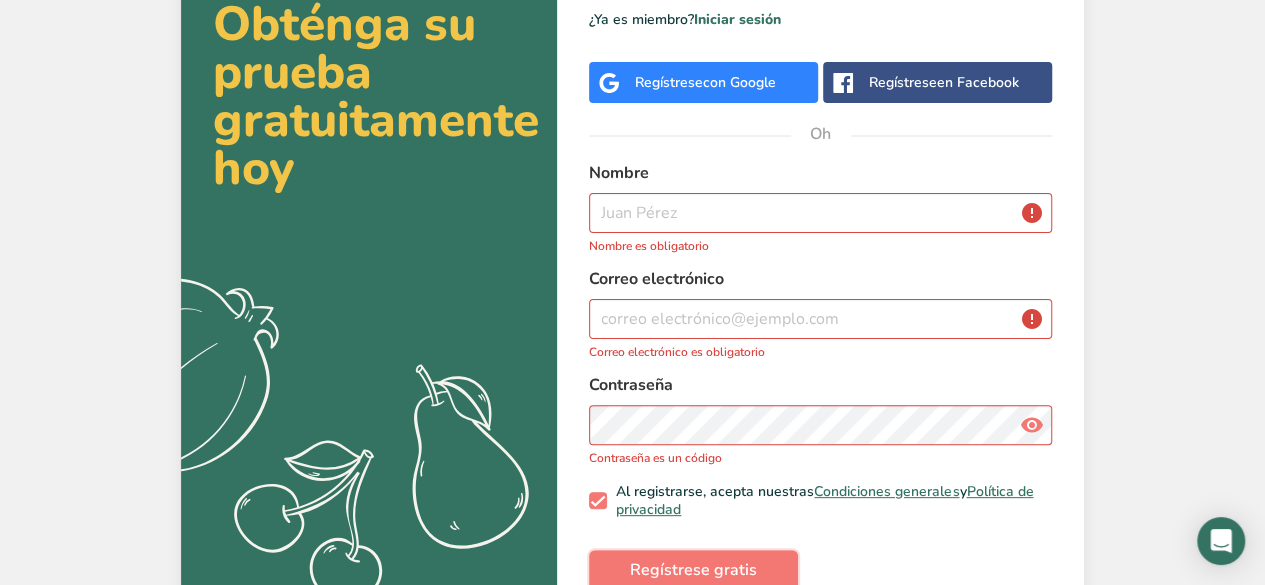scroll, scrollTop: 0, scrollLeft: 0, axis: both 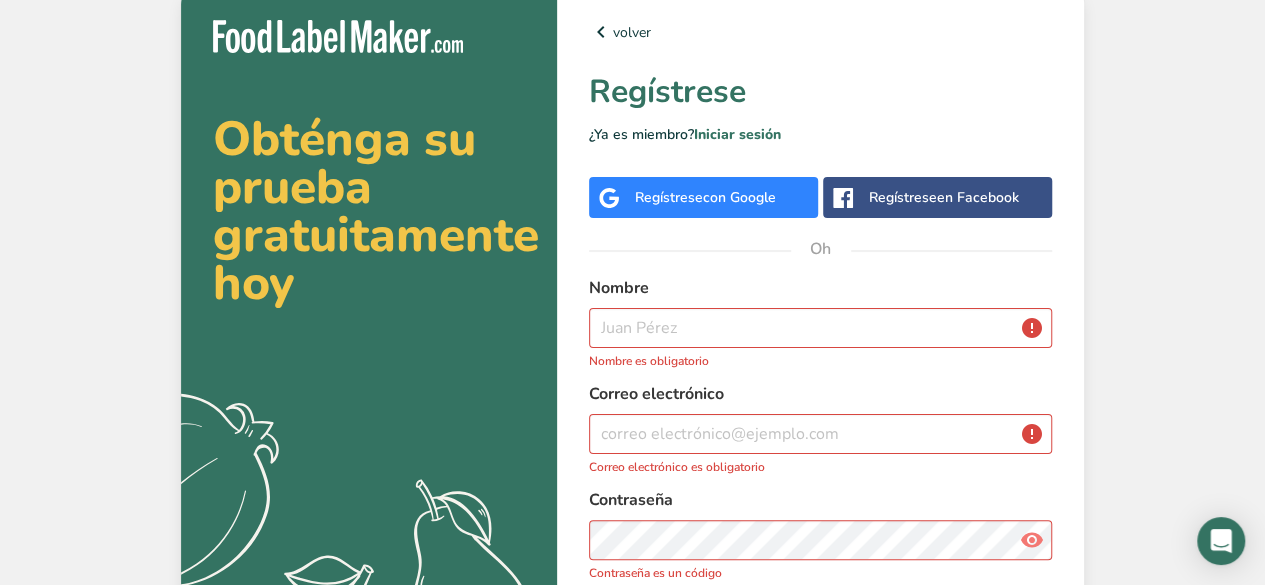 click on "Regístrese" at bounding box center (903, 197) 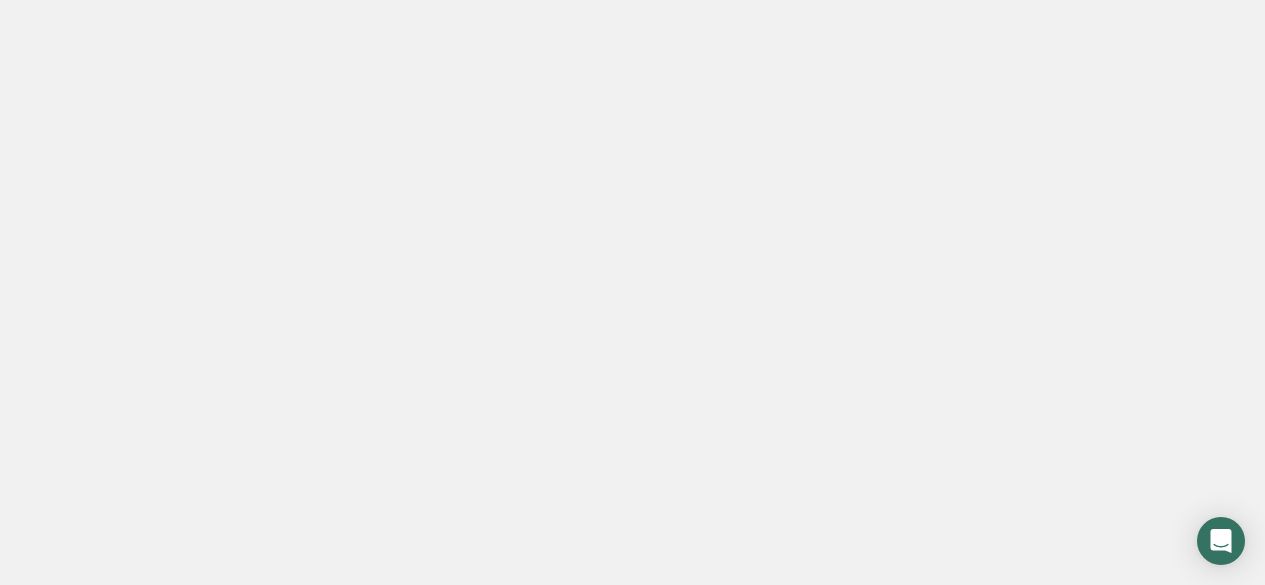 scroll, scrollTop: 0, scrollLeft: 0, axis: both 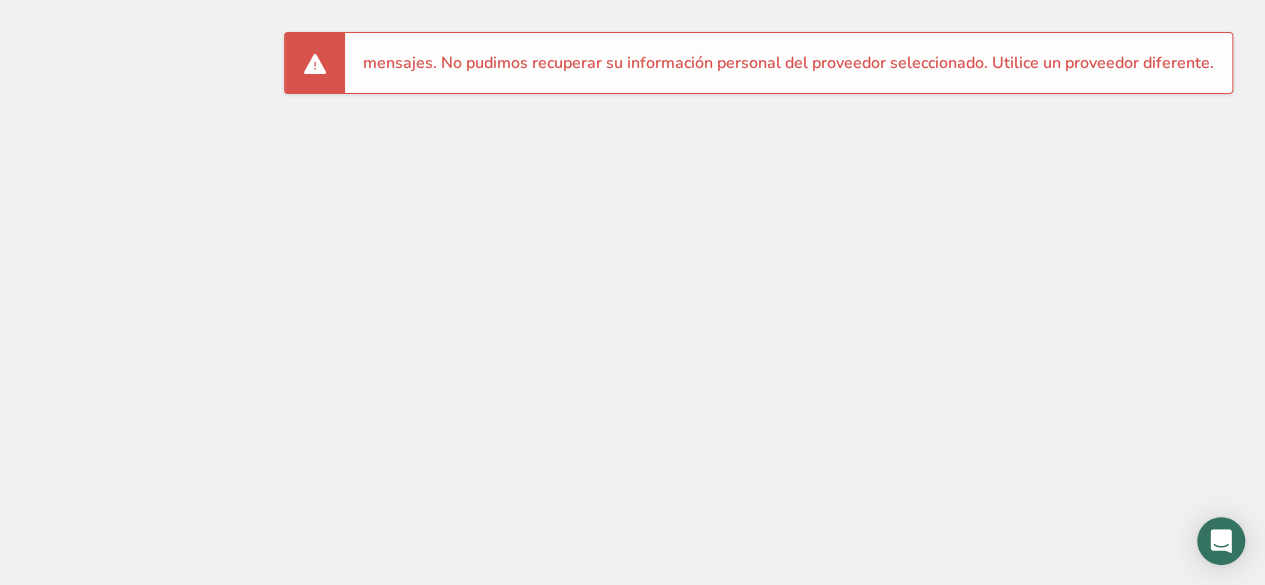 click on "mensajes. No pudimos recuperar su información personal del proveedor seleccionado. Utilice un proveedor diferente." at bounding box center (788, 63) 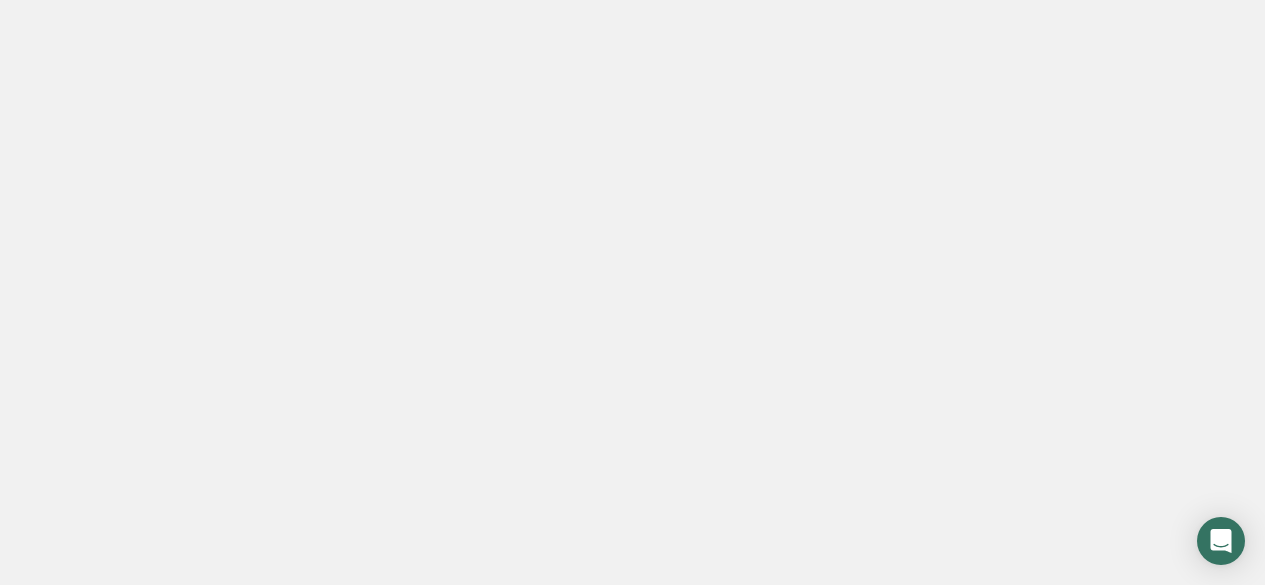 scroll, scrollTop: 0, scrollLeft: 0, axis: both 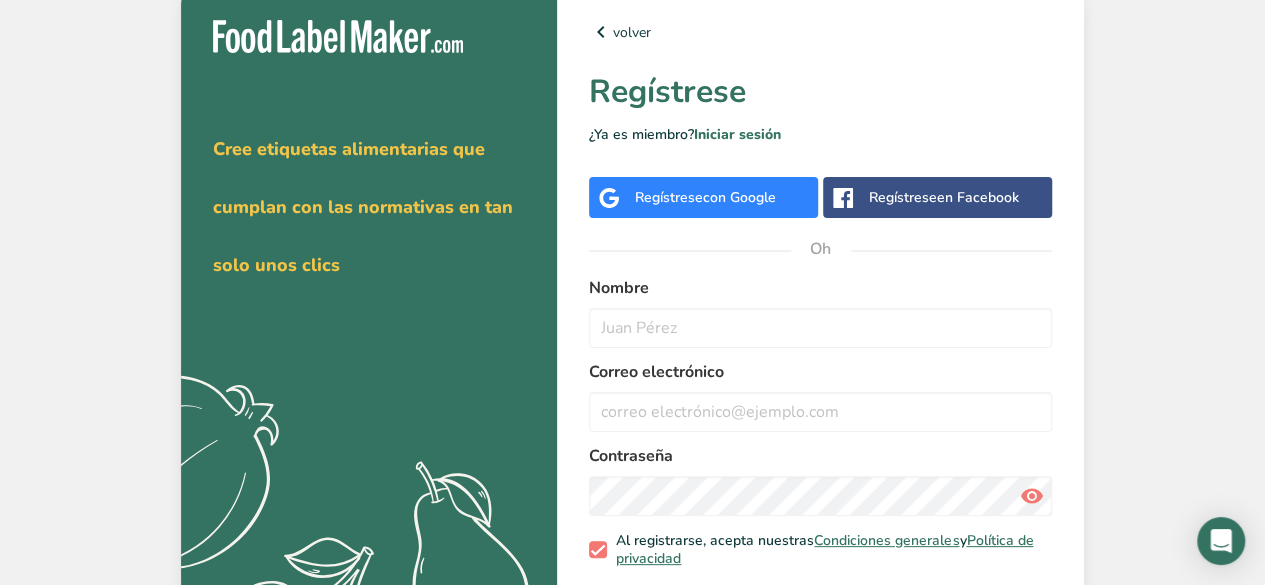 click on "Regístrese" at bounding box center (669, 197) 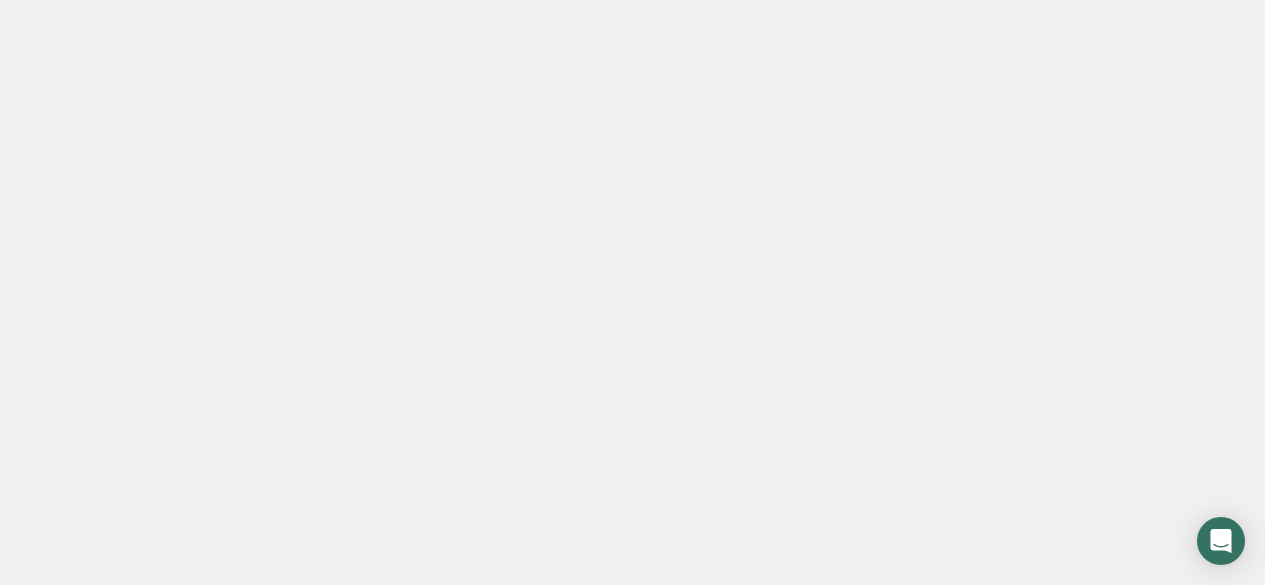 scroll, scrollTop: 0, scrollLeft: 0, axis: both 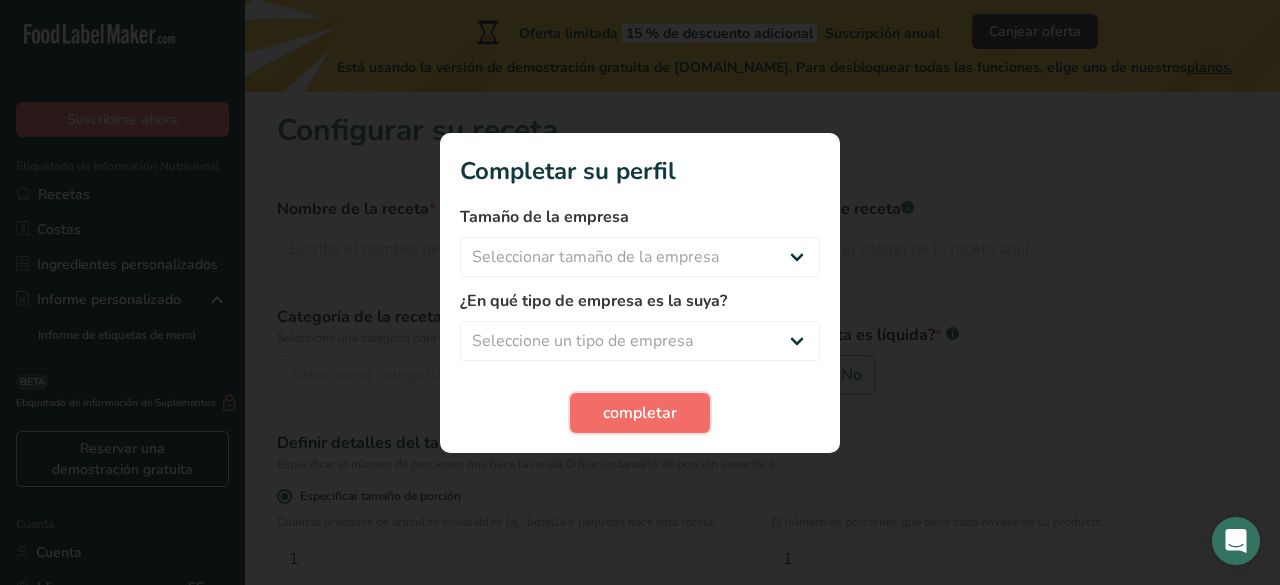 click on "completar" at bounding box center [640, 413] 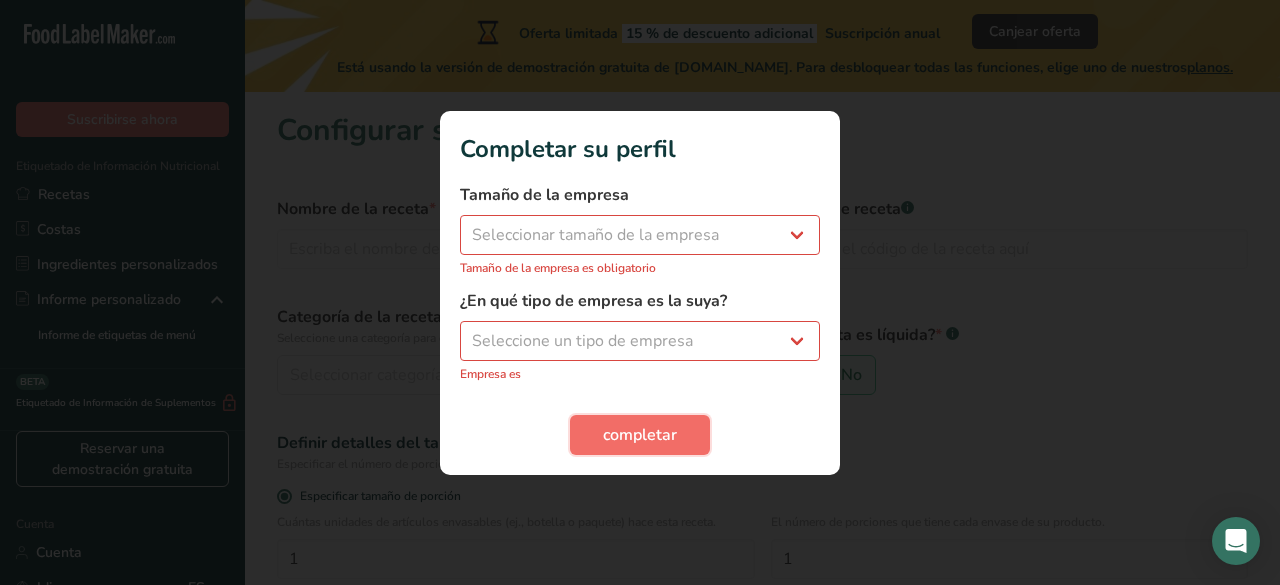 click on "completar" at bounding box center (640, 435) 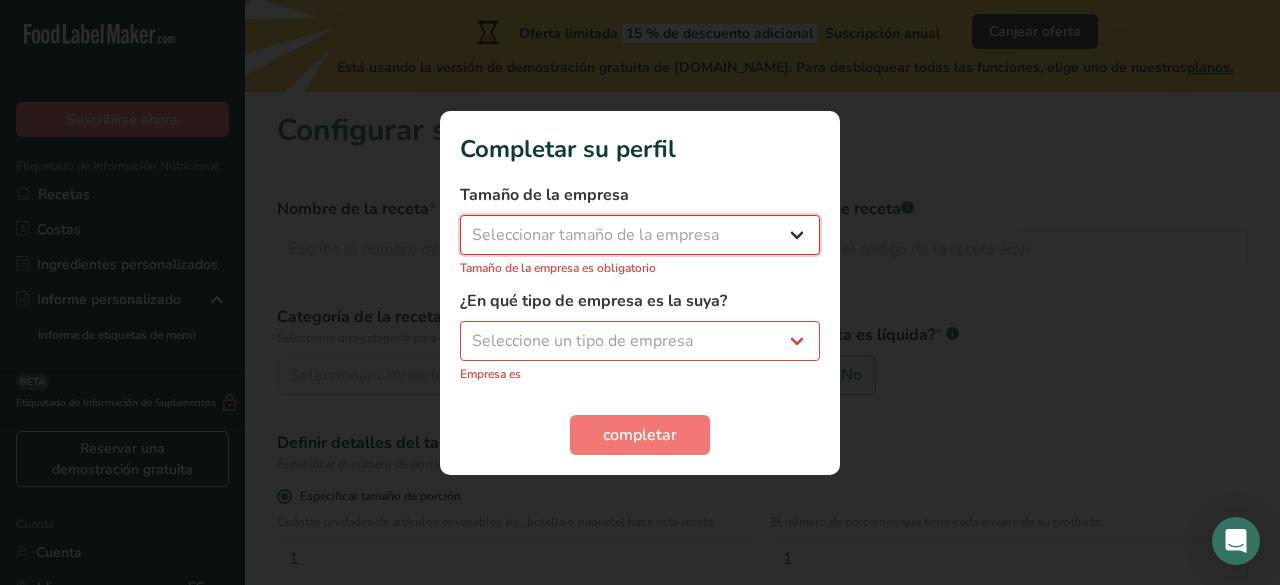 click on "Seleccionar tamaño de la empresa
Menos de 10 empleados
De 10 a 50 empleados
De 51 a 500 empleados
Más de 500 empleados" at bounding box center [640, 235] 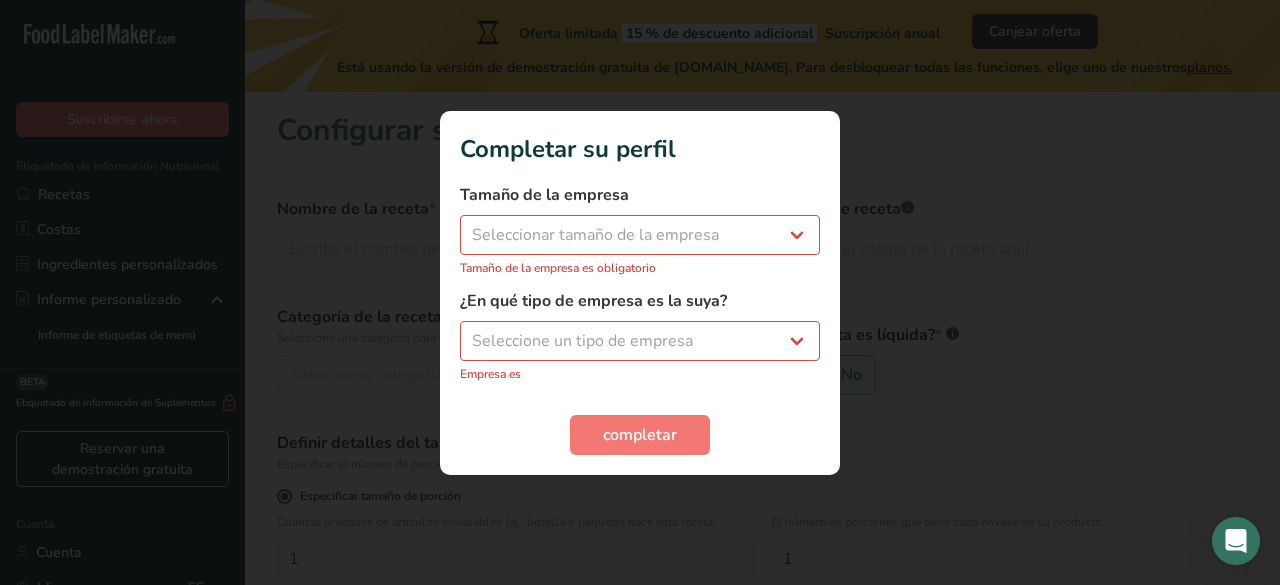 click on "Completar su perfil
Tamaño de la empresa  Seleccionar tamaño de la empresa
Menos de 10 empleados
De 10 a 50 empleados
De 51 a 500 empleados
Más de 500 empleados
Tamaño de la empresa es obligatorio   ¿En qué tipo de empresa es la suya?  Seleccione un tipo de empresa
Fabricante de alimentos envasados
Restaurante y cafetería
Panadería
Empresa de comidas preparadas y cáterin
Nutricionista
Bloguero gastronómico
Entrenador personal
Otro
Empresa es
completar" at bounding box center (640, 293) 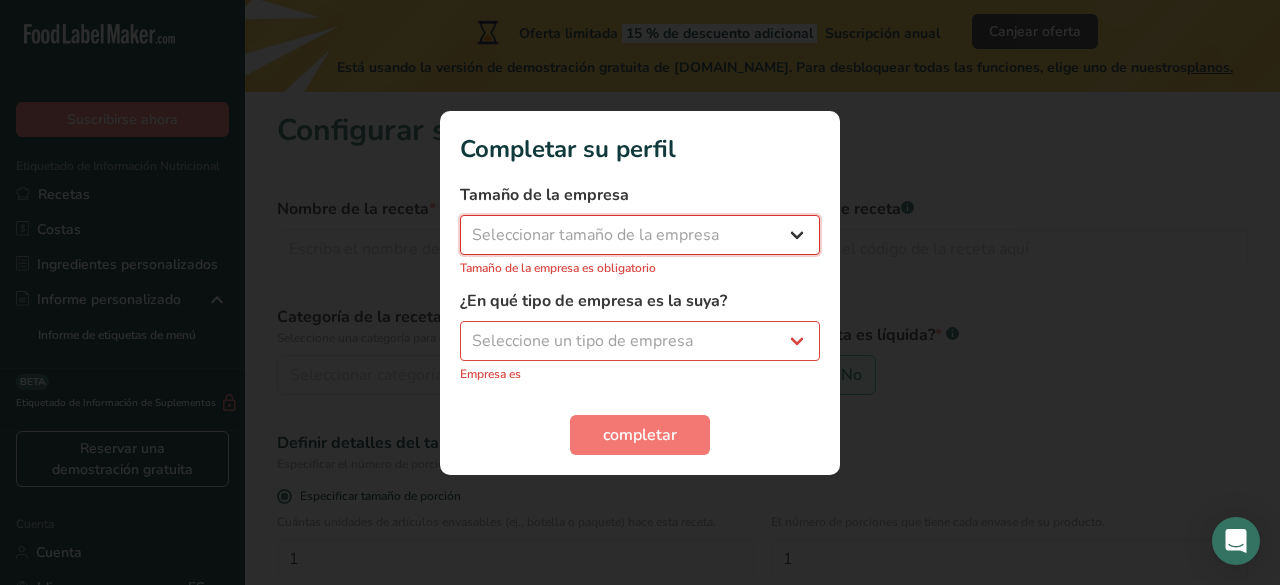 drag, startPoint x: 730, startPoint y: 241, endPoint x: 730, endPoint y: 253, distance: 12 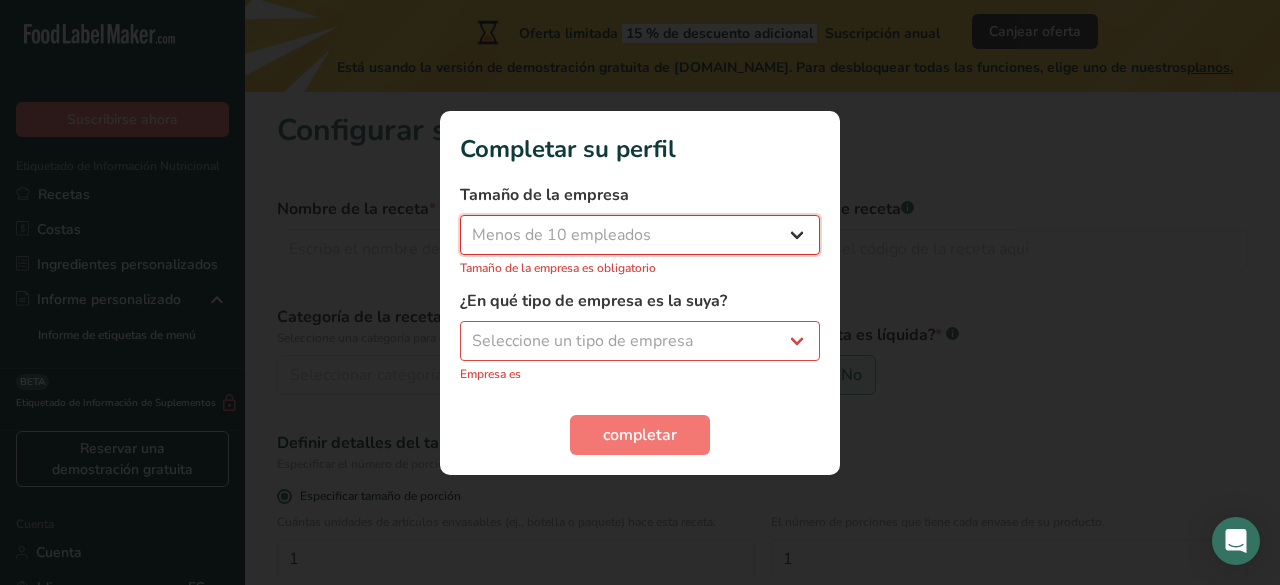 click on "Seleccionar tamaño de la empresa
Menos de 10 empleados
De 10 a 50 empleados
De 51 a 500 empleados
Más de 500 empleados" at bounding box center (640, 235) 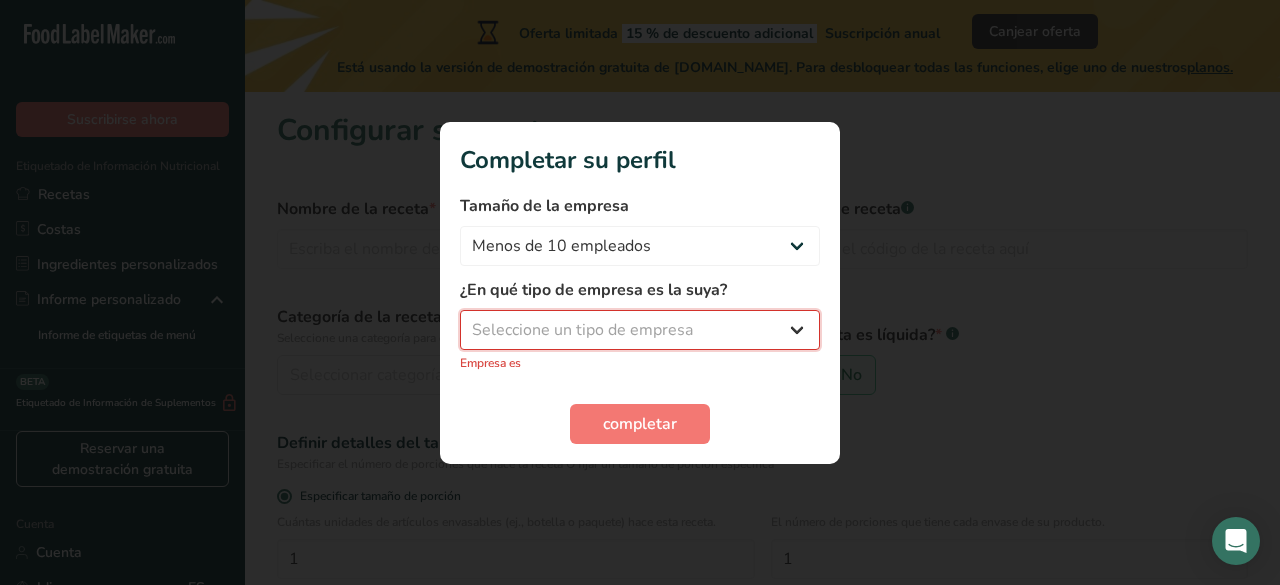 click on "Seleccione un tipo de empresa
Fabricante de alimentos envasados
Restaurante y cafetería
Panadería
Empresa de comidas preparadas y cáterin
Nutricionista
Bloguero gastronómico
Entrenador personal
Otro" at bounding box center (640, 330) 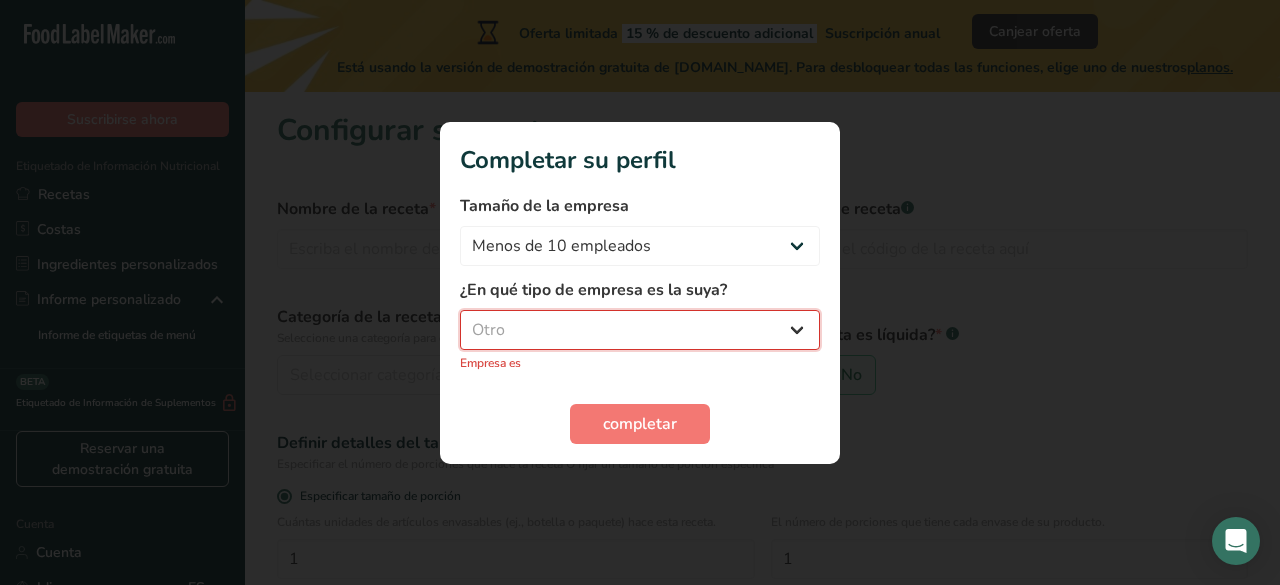 click on "Seleccione un tipo de empresa
Fabricante de alimentos envasados
Restaurante y cafetería
Panadería
Empresa de comidas preparadas y cáterin
Nutricionista
Bloguero gastronómico
Entrenador personal
Otro" at bounding box center [640, 330] 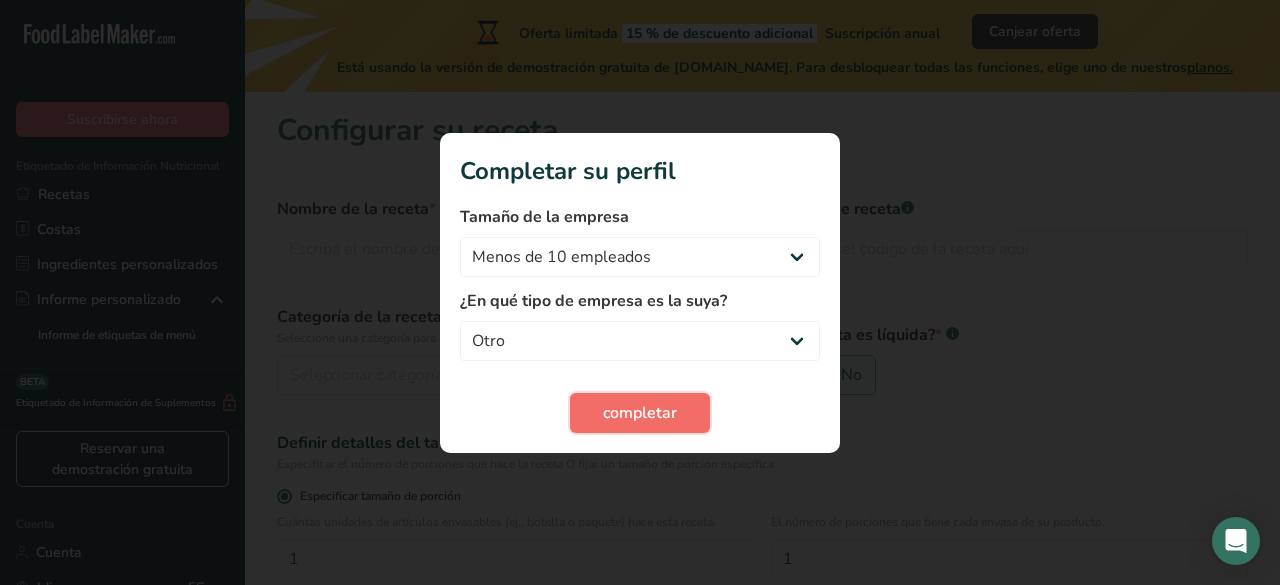 click on "completar" at bounding box center [640, 413] 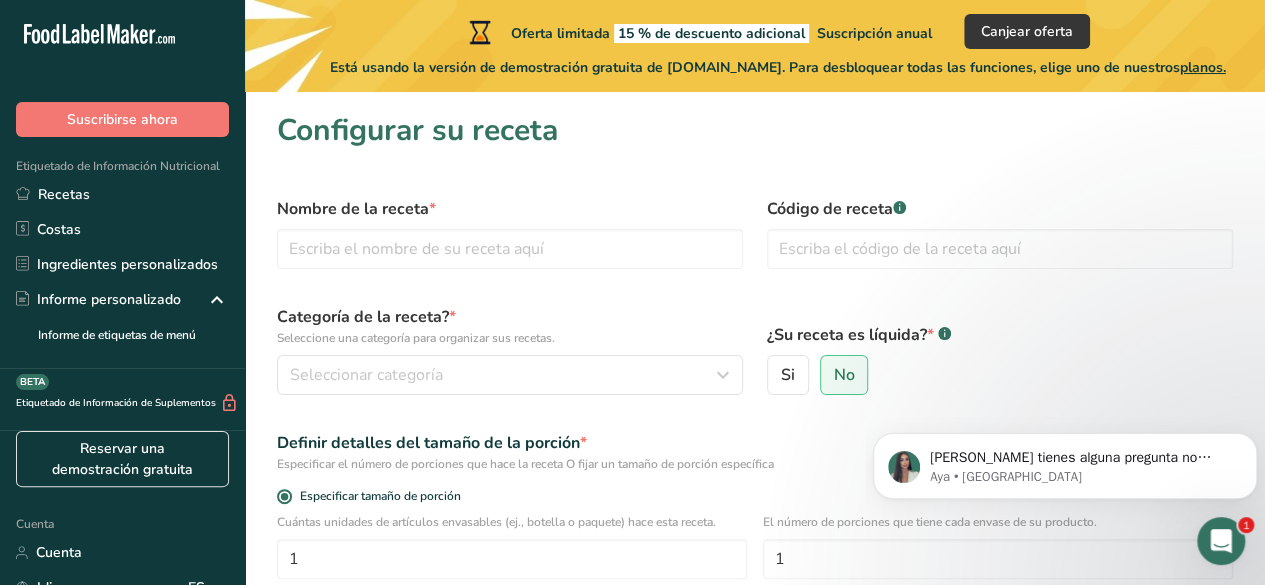 scroll, scrollTop: 0, scrollLeft: 0, axis: both 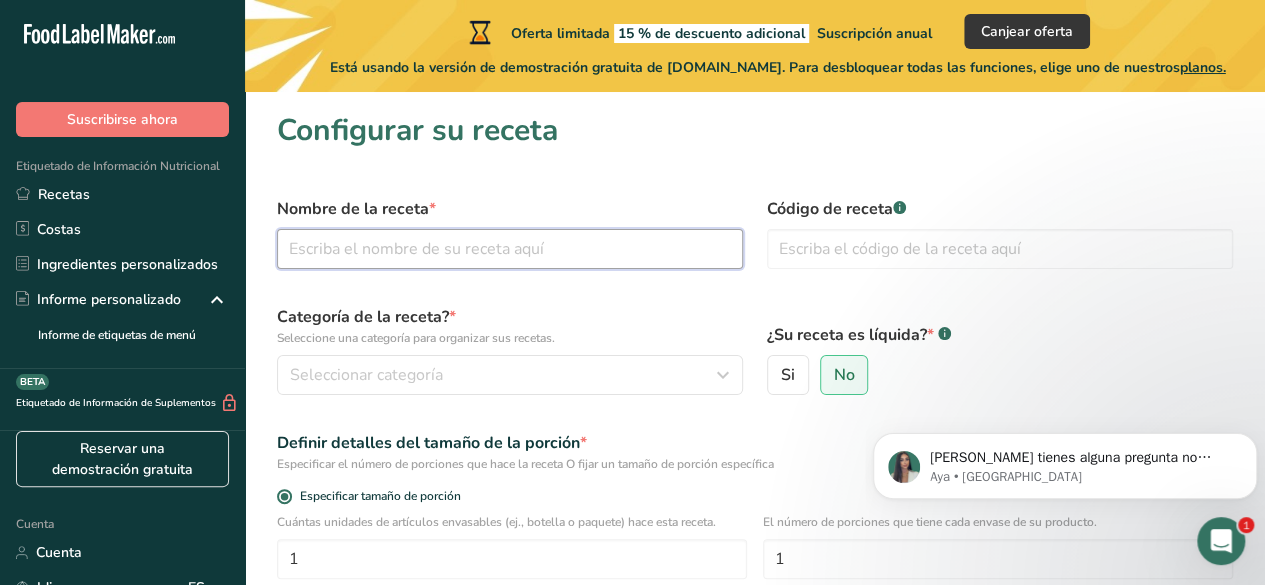 click at bounding box center [510, 249] 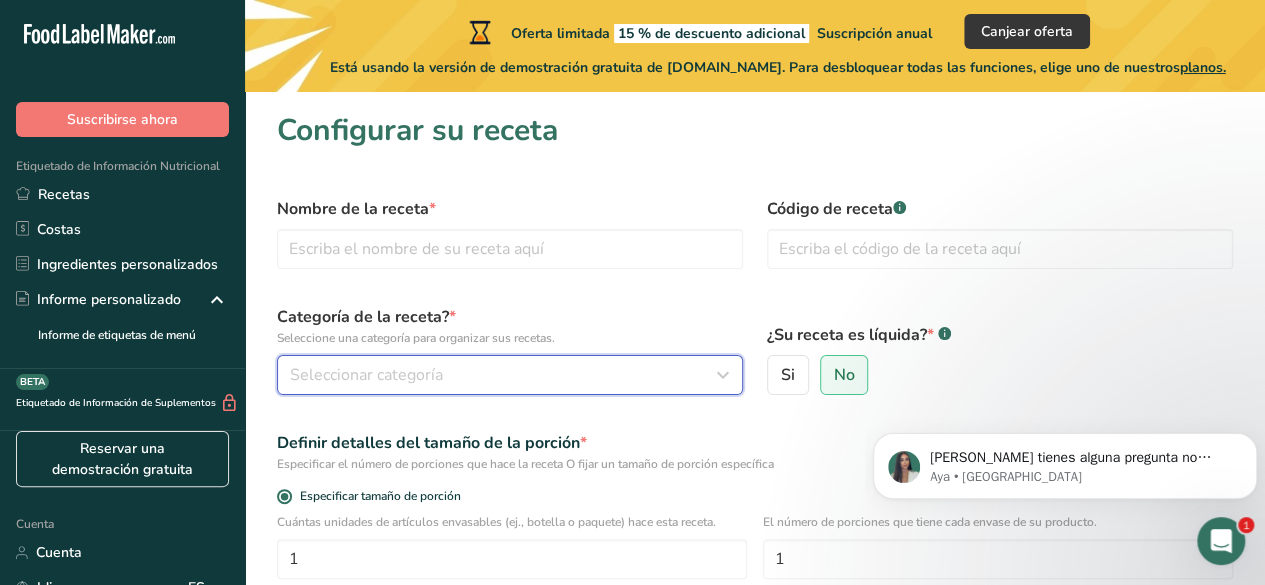 click on "Seleccionar categoría" at bounding box center [366, 375] 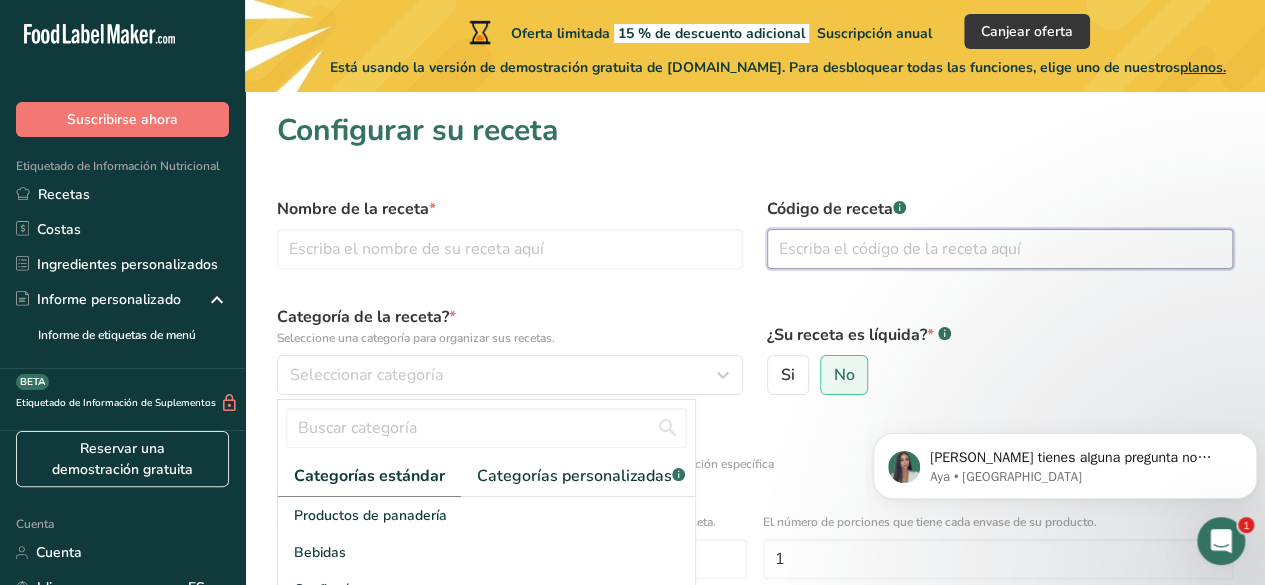 click at bounding box center (1000, 249) 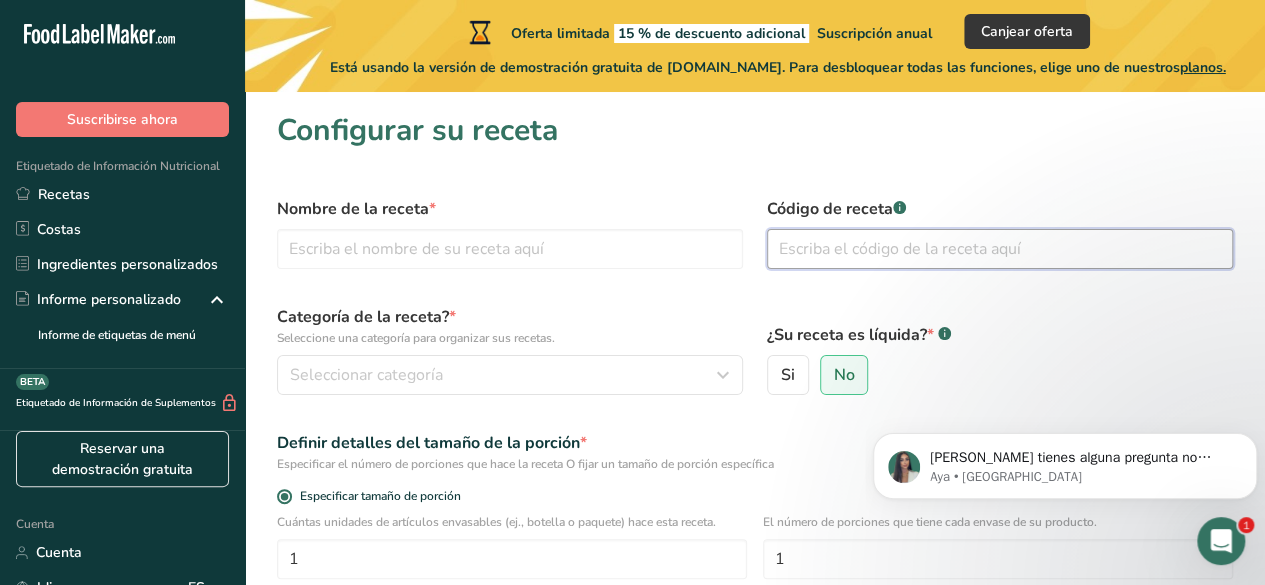 scroll, scrollTop: 326, scrollLeft: 0, axis: vertical 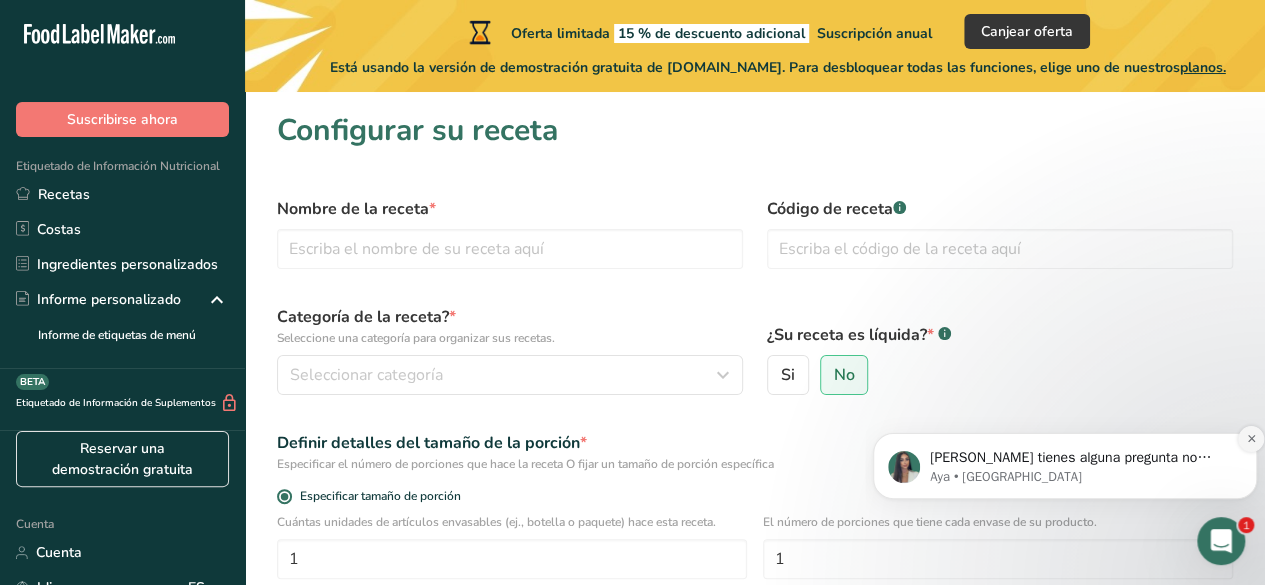 click 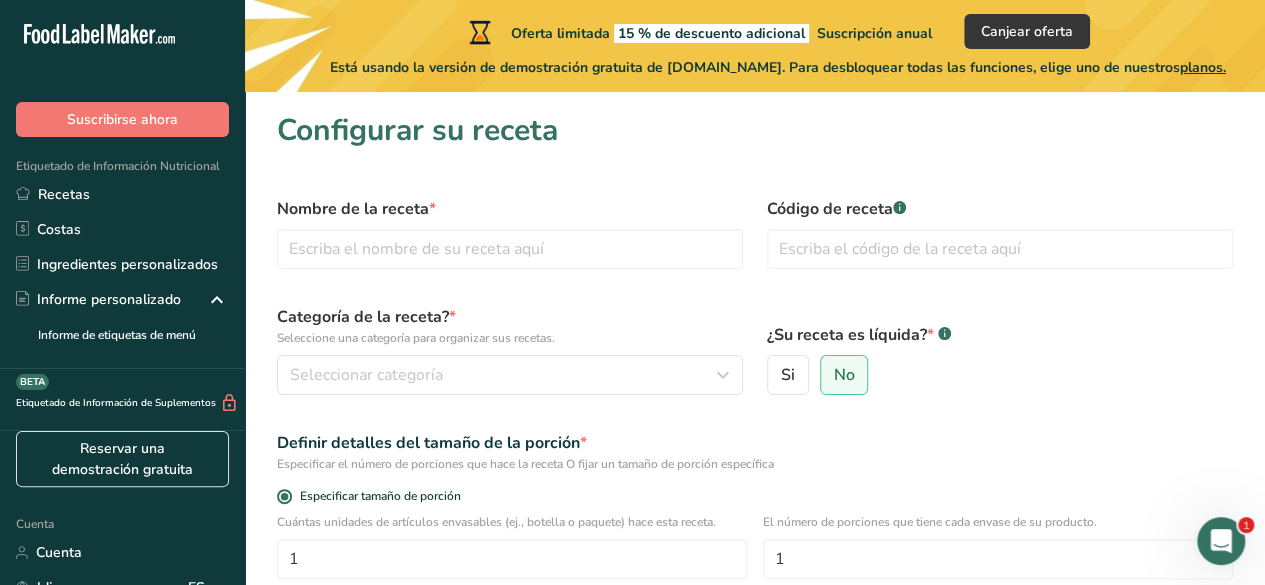 click at bounding box center (1221, 541) 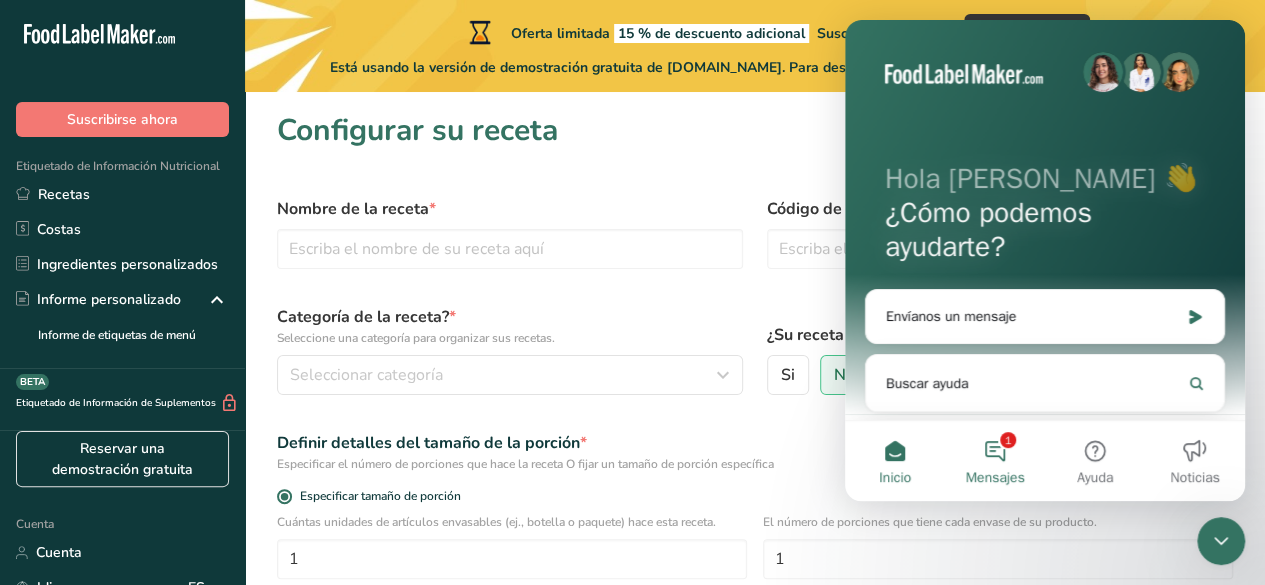 scroll, scrollTop: 0, scrollLeft: 0, axis: both 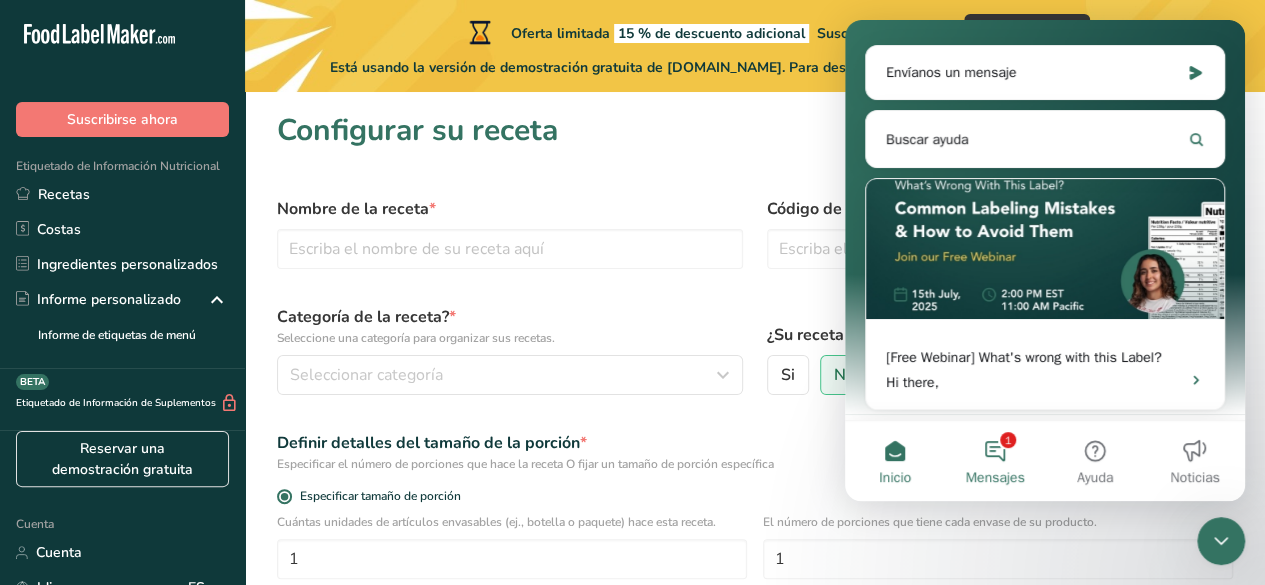 click on "1 Mensajes" at bounding box center (995, 461) 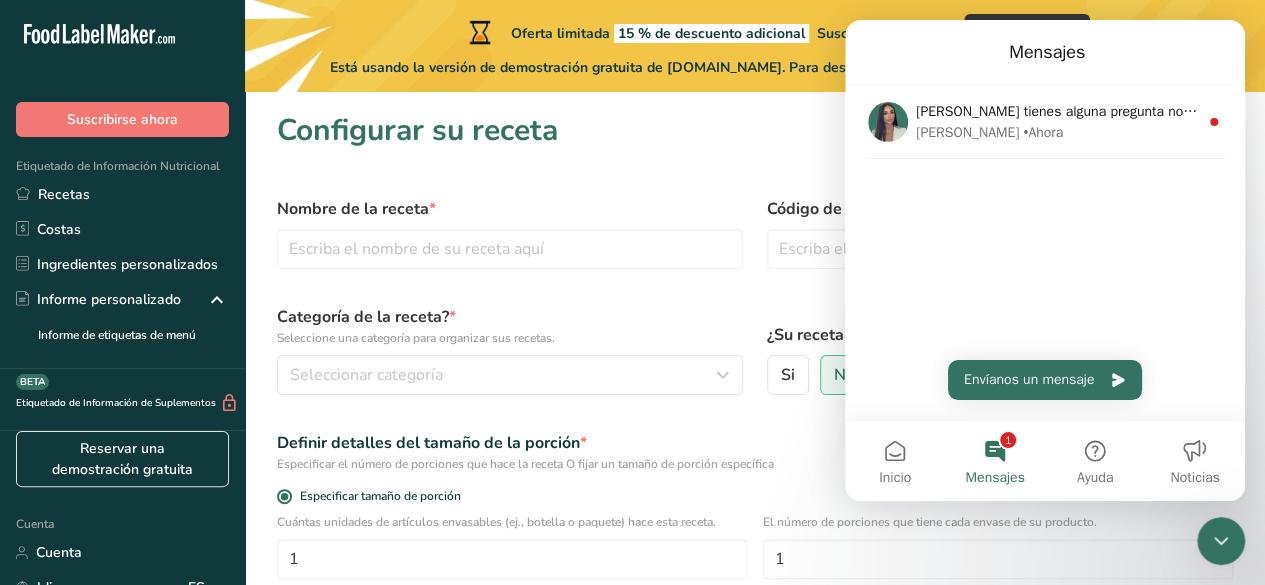 click on "Configurar su receta" at bounding box center [755, 130] 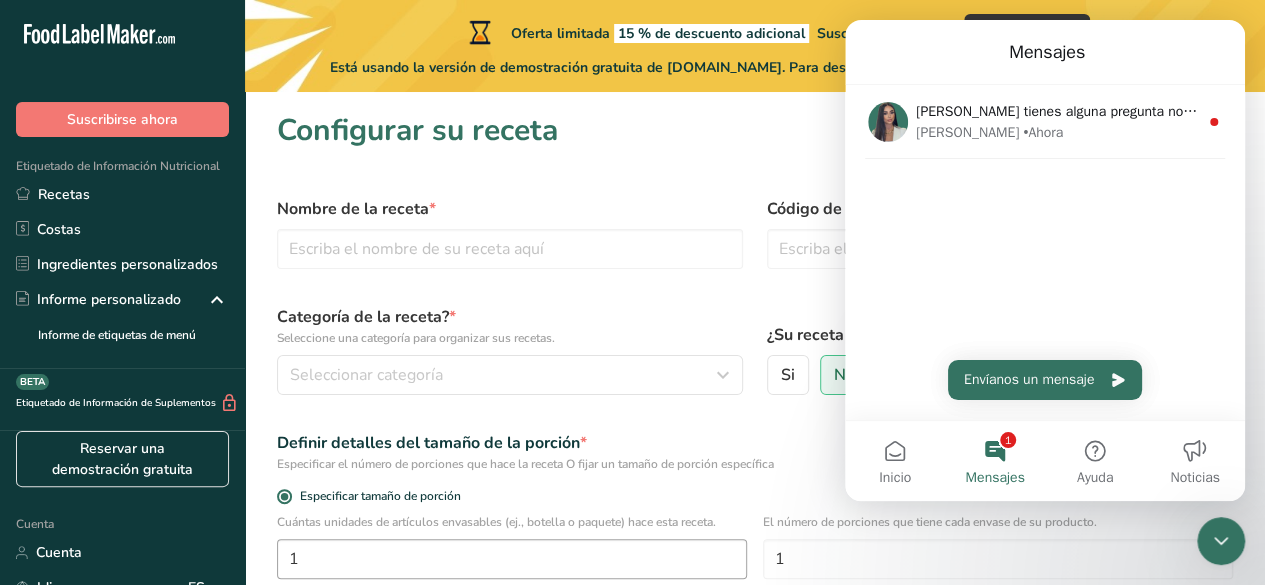 scroll, scrollTop: 326, scrollLeft: 0, axis: vertical 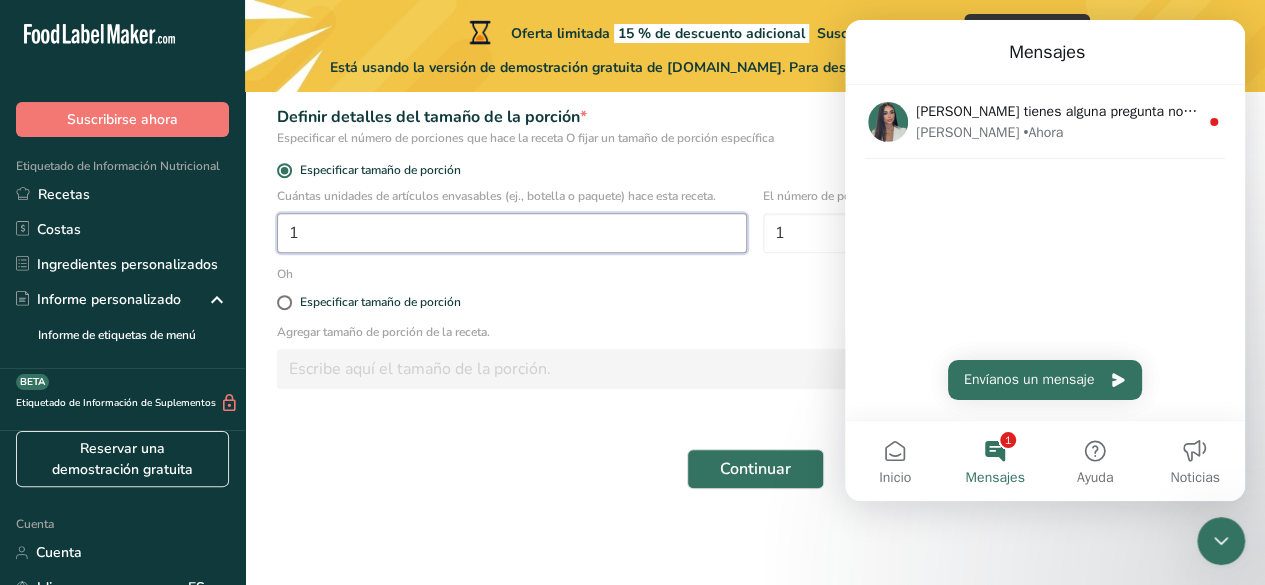 click on "1" at bounding box center [512, 233] 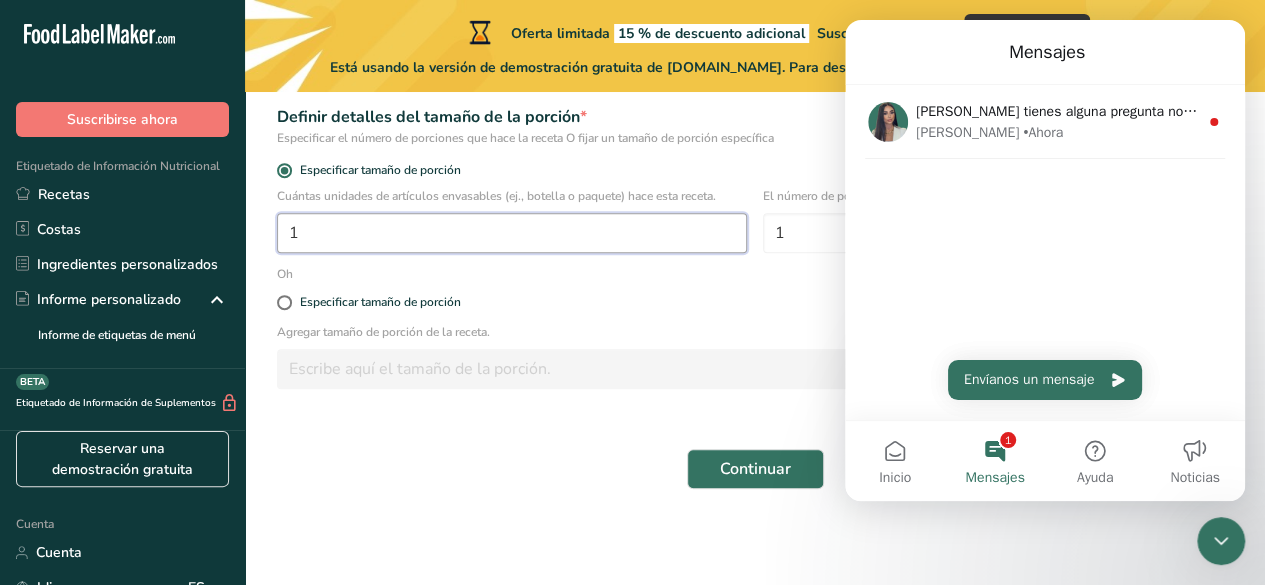 click on "1" at bounding box center [512, 233] 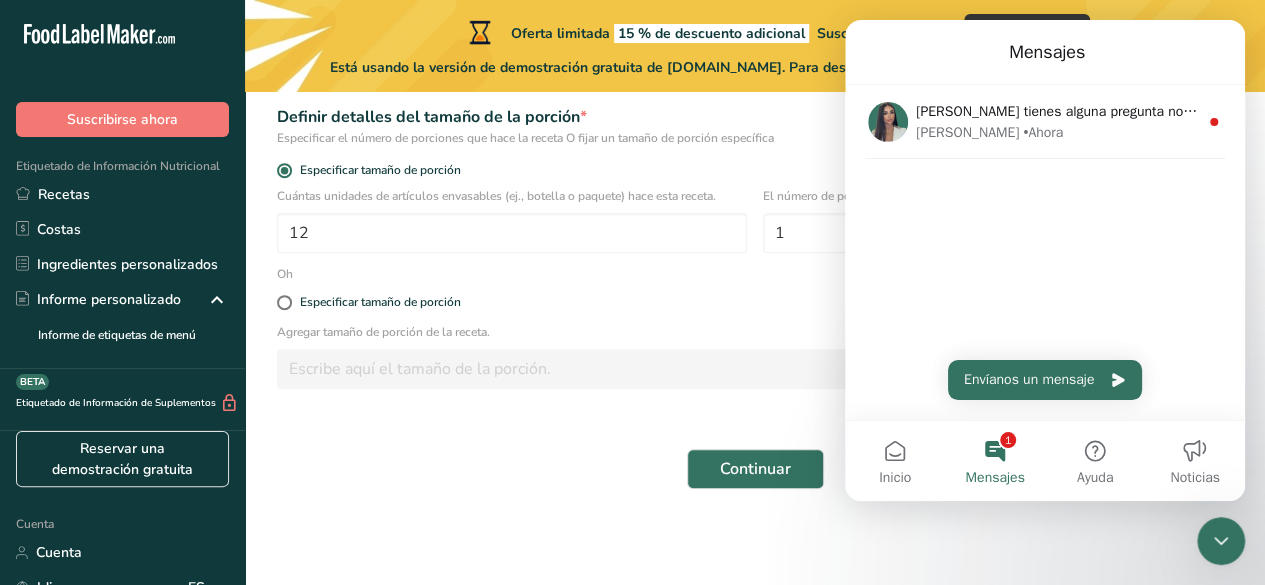 click 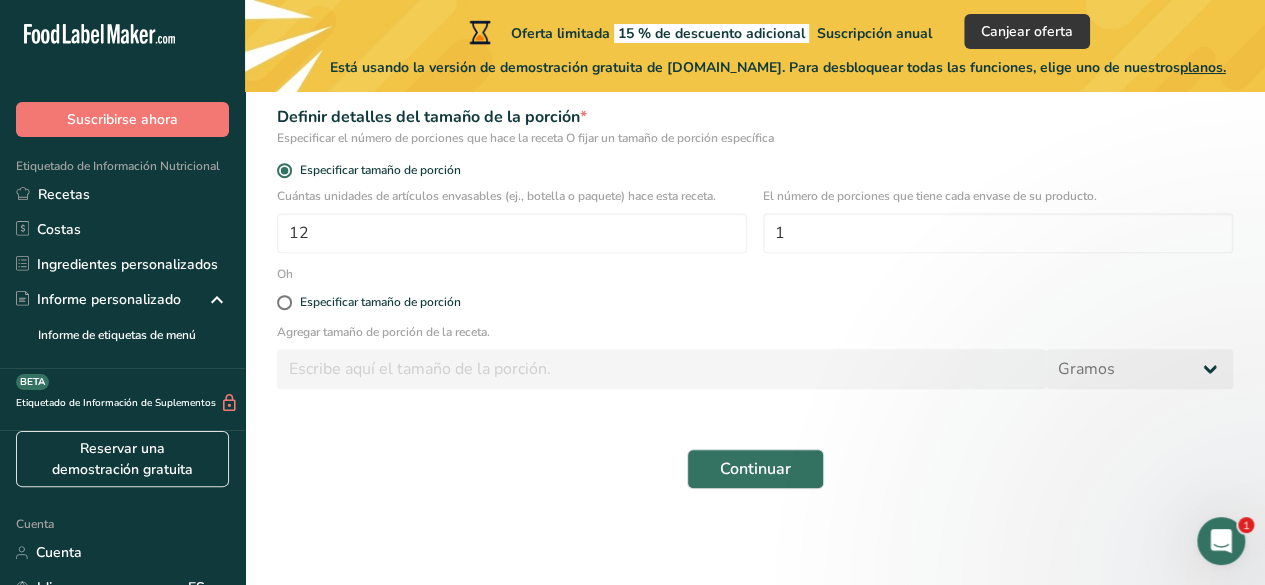 scroll, scrollTop: 0, scrollLeft: 0, axis: both 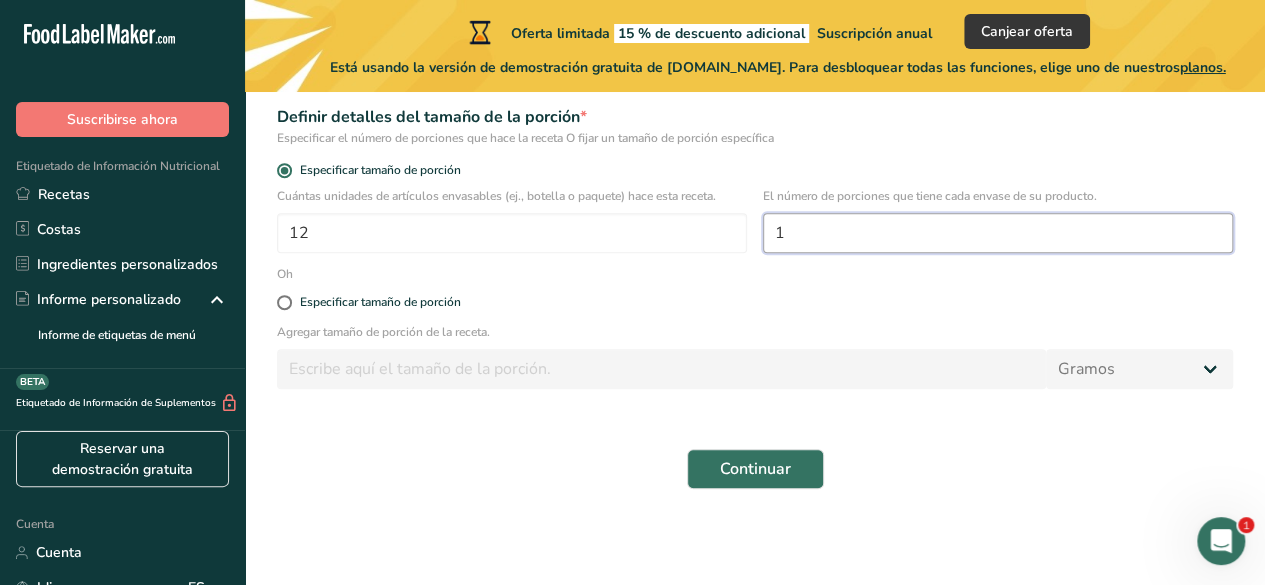 click on "1" at bounding box center [998, 233] 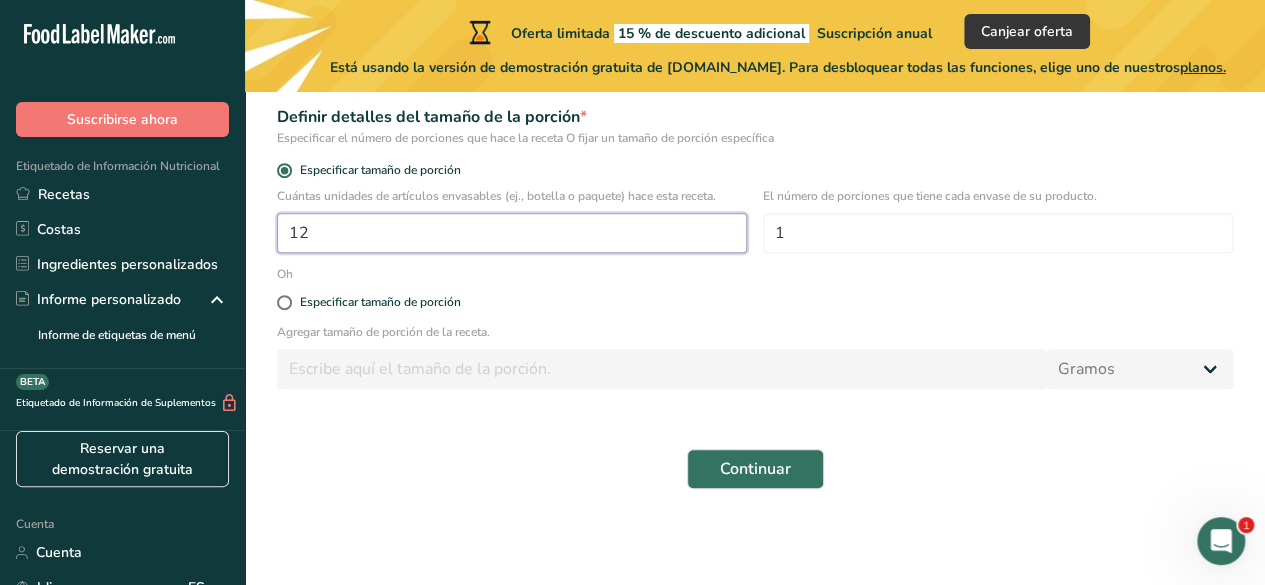 click on "12" at bounding box center [512, 233] 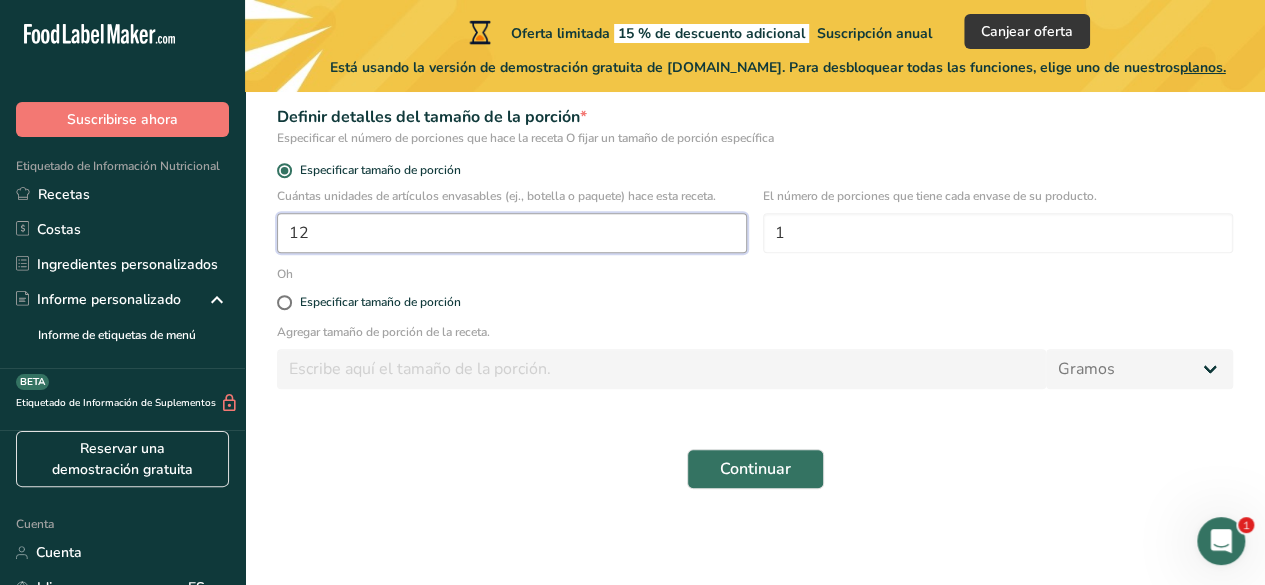 type on "1" 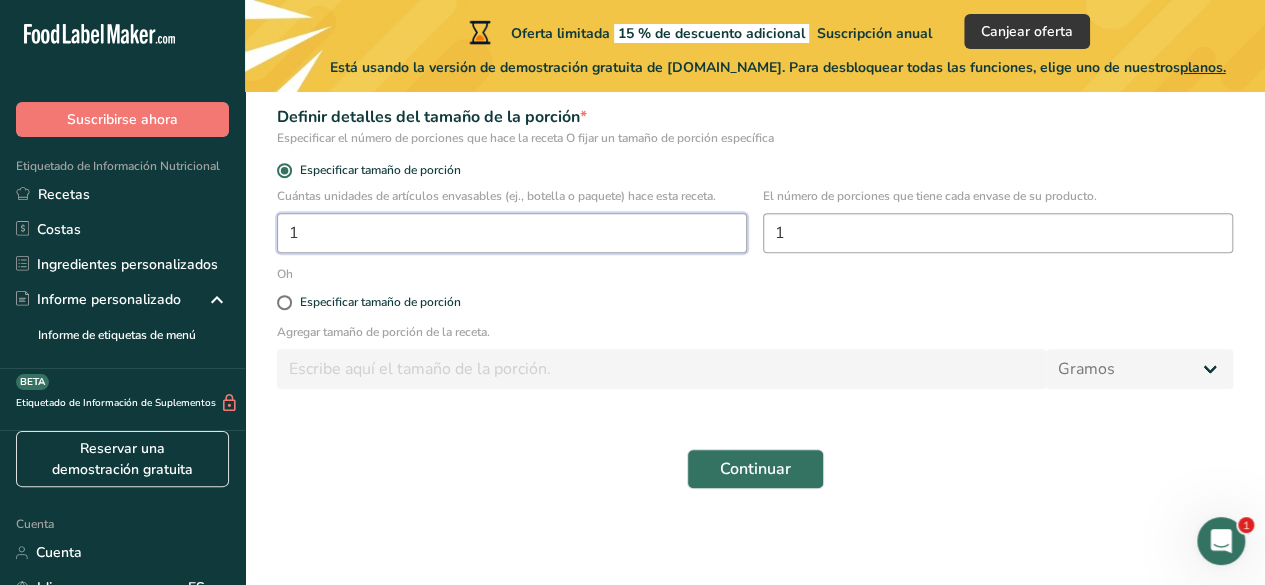 type on "1" 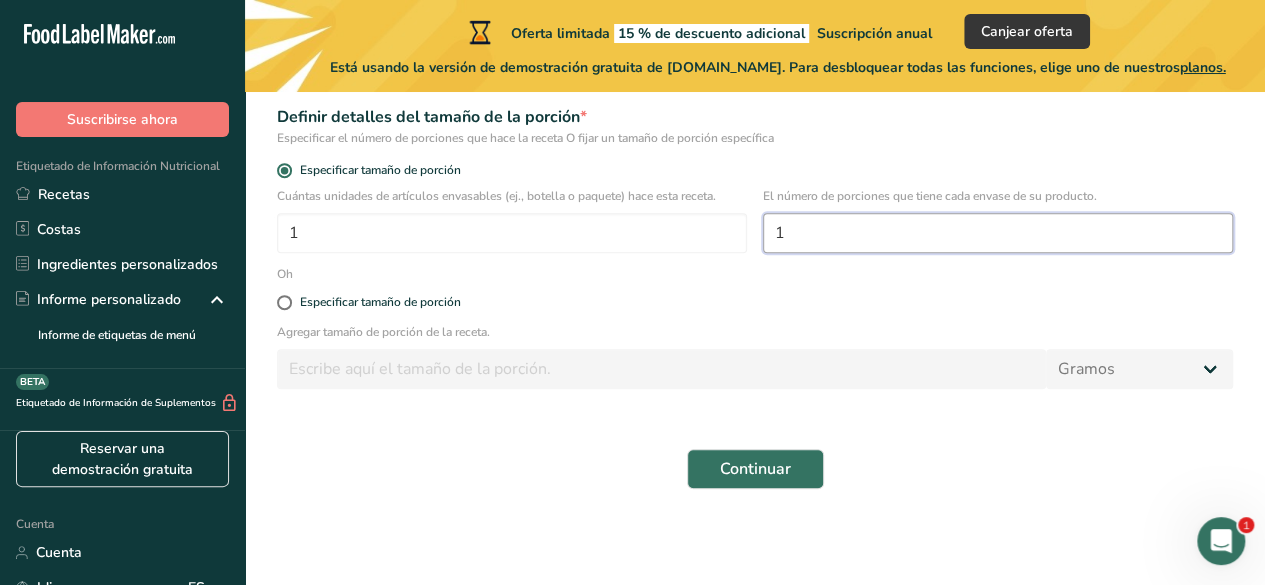 click on "1" at bounding box center [998, 233] 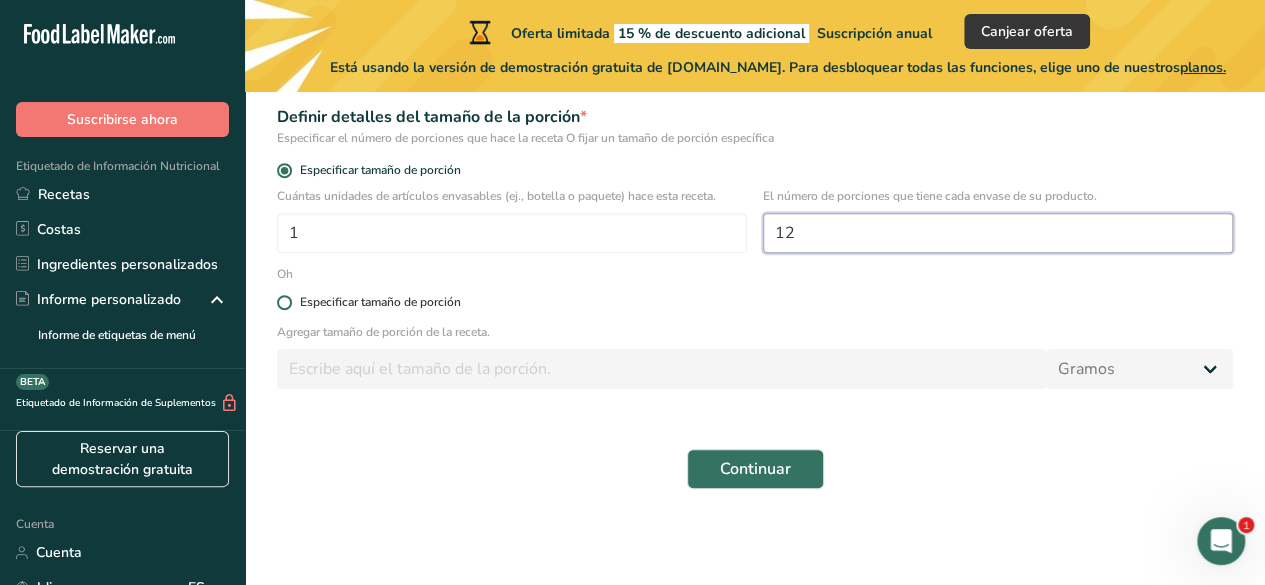 type on "12" 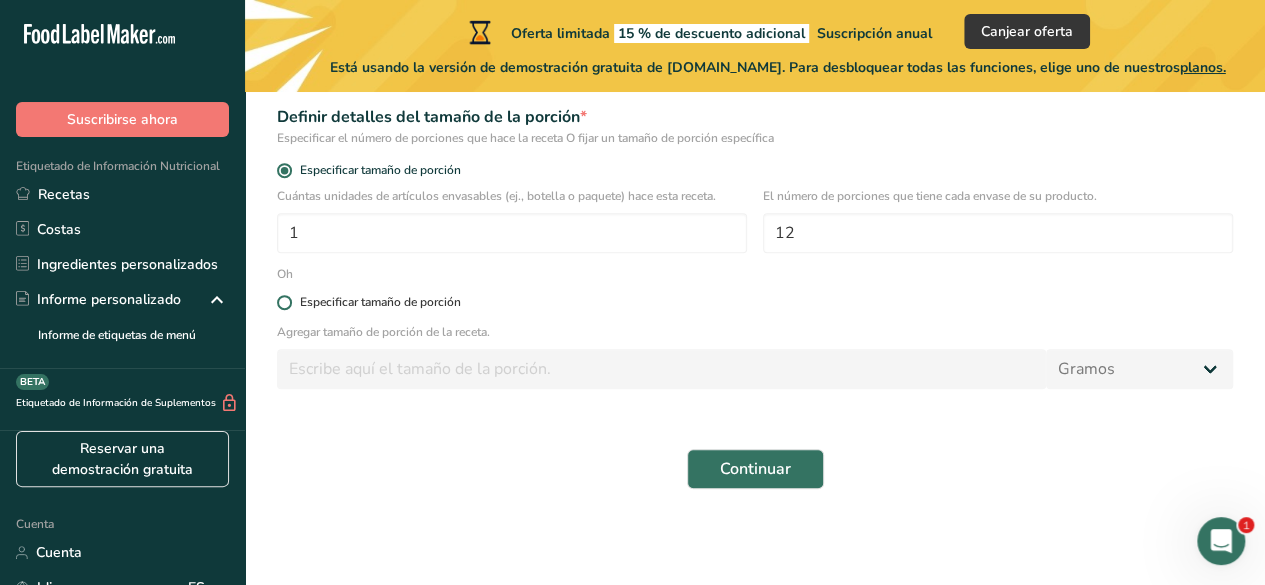 click on "Especificar tamaño de porción" at bounding box center [380, 302] 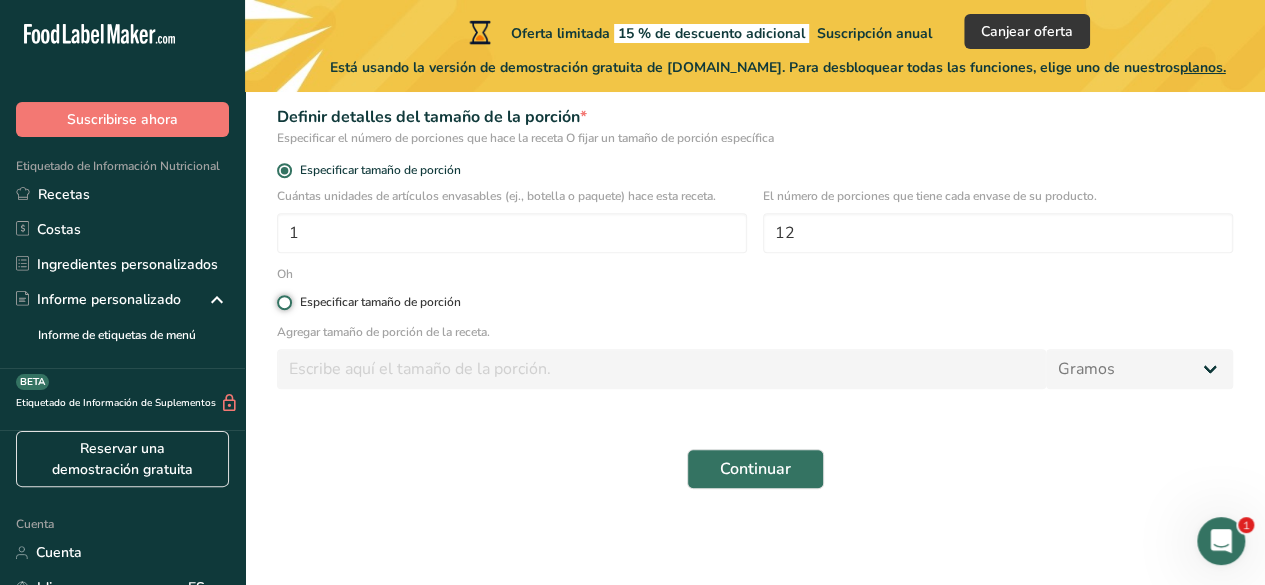click on "Especificar tamaño de porción" at bounding box center (283, 302) 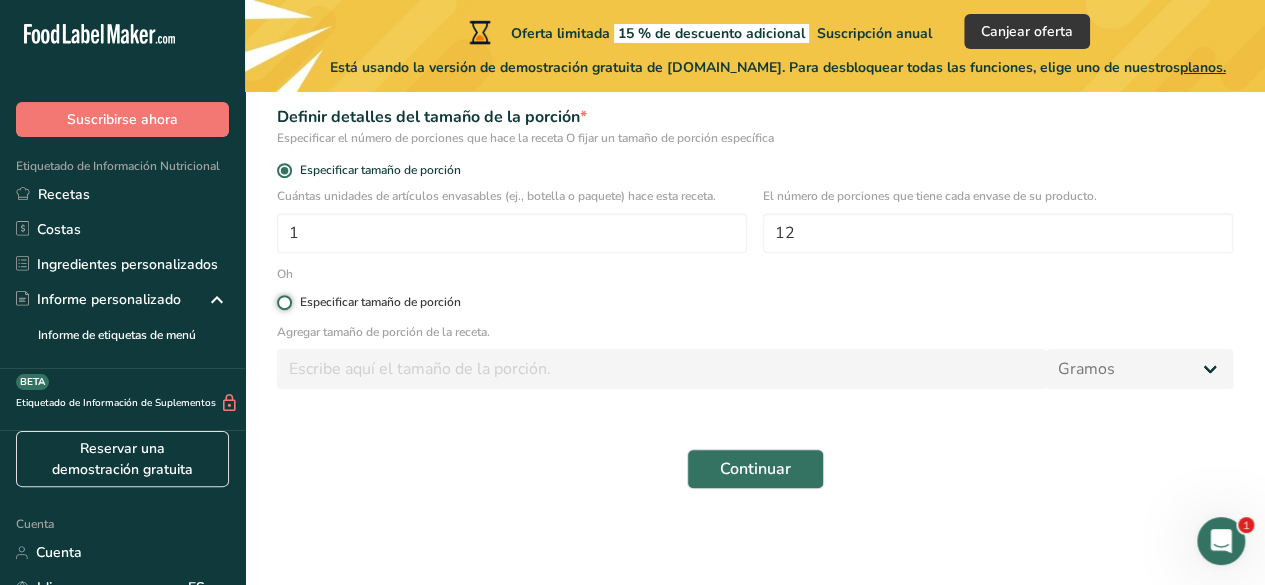 radio on "true" 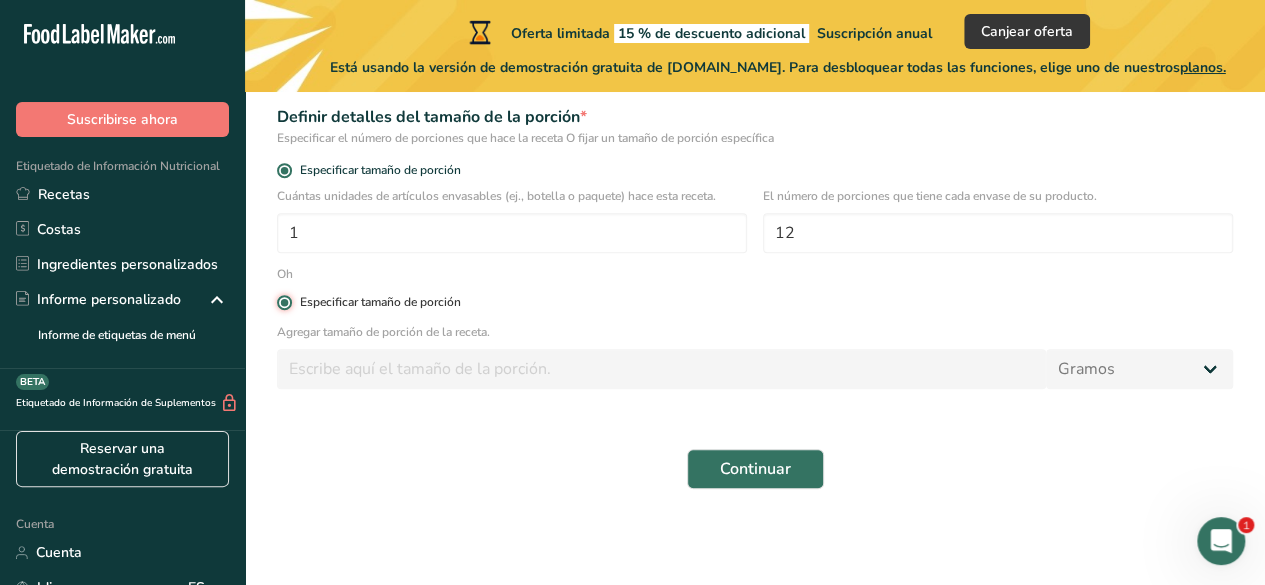radio on "false" 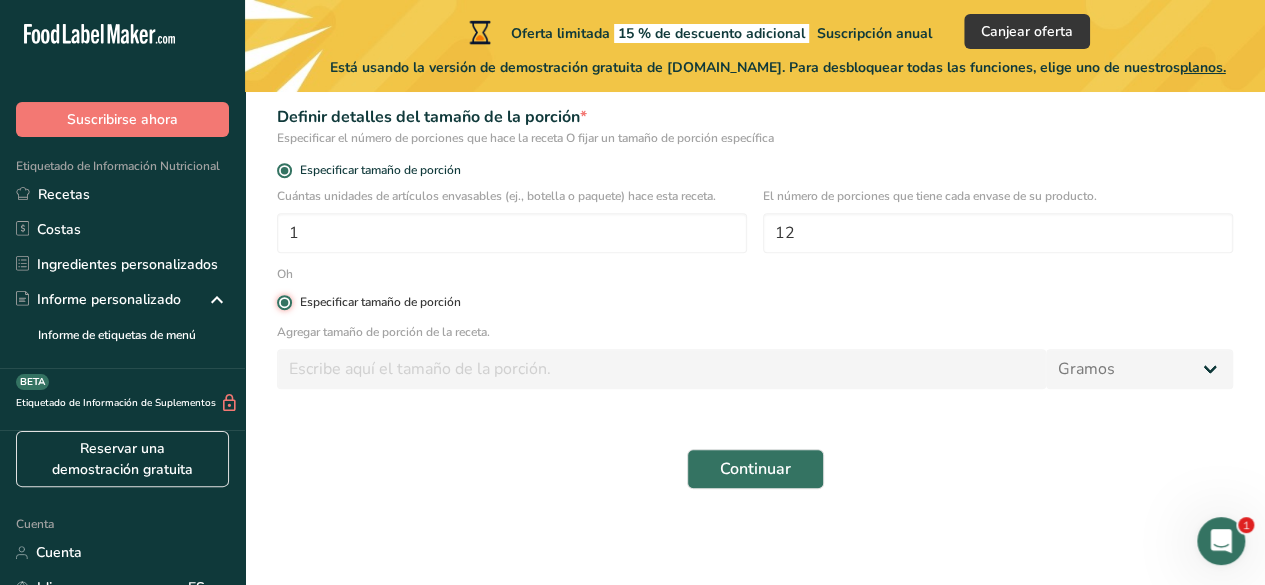 type 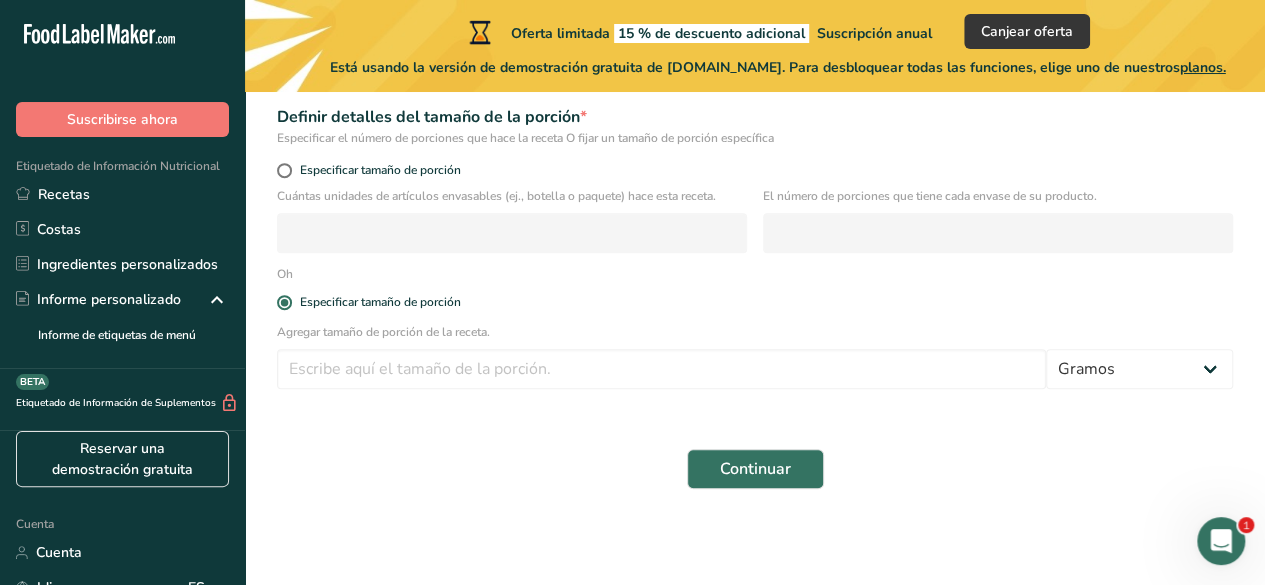 click on "Especificar tamaño de porción" at bounding box center [755, 173] 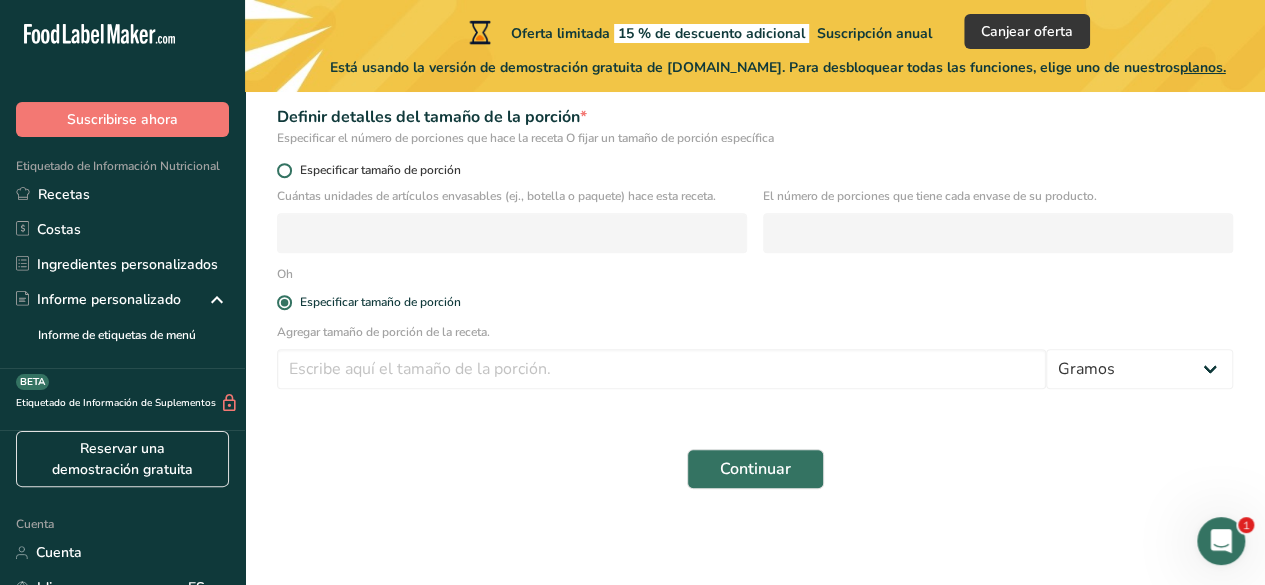 click on "Especificar tamaño de porción" at bounding box center [755, 173] 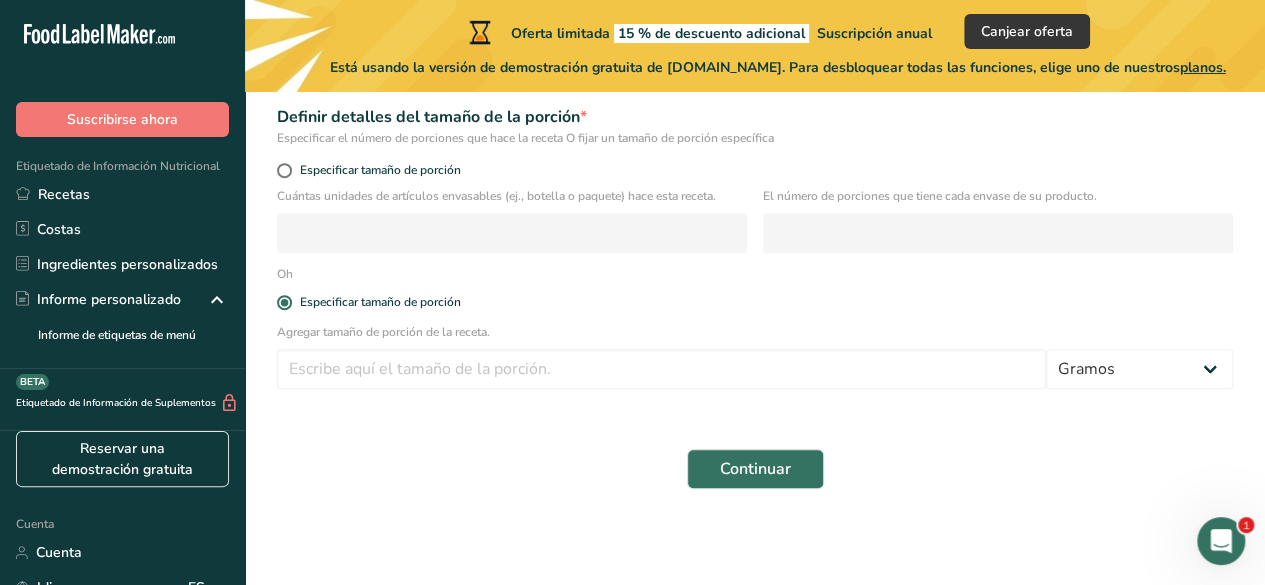 click on "Agregar tamaño de porción de la receta.
Gramos
kilogramo
mg
mcg
libras
onza
litro
ml
onza líquida
cucharada
cucharadita
taza
Cuarto de Galón
galón" at bounding box center [755, 362] 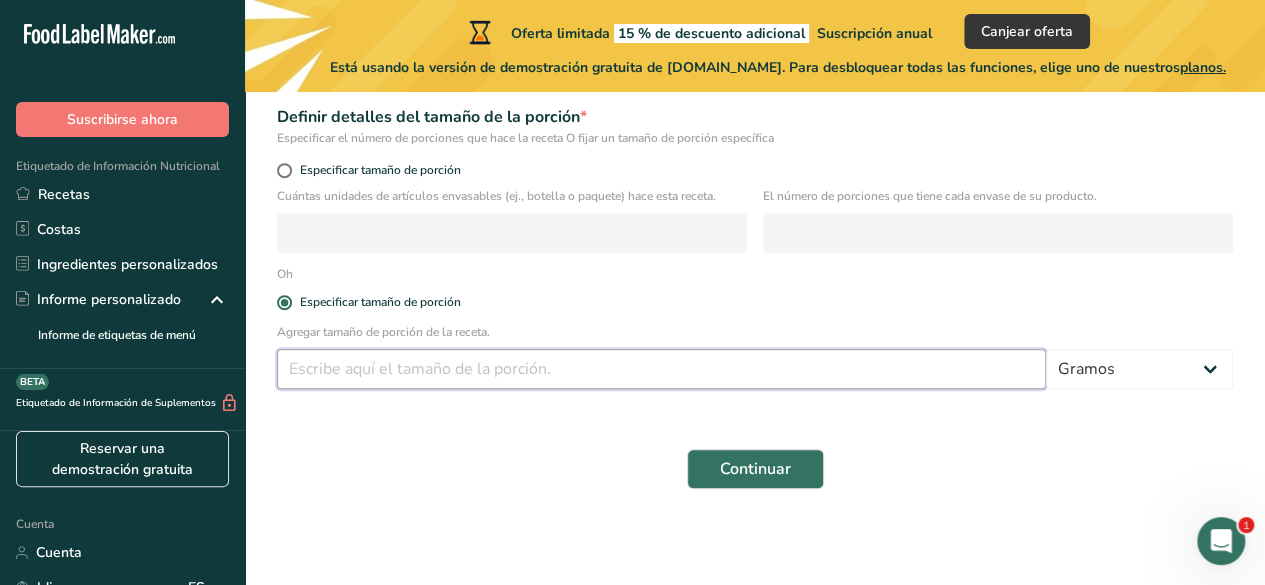 click at bounding box center (661, 369) 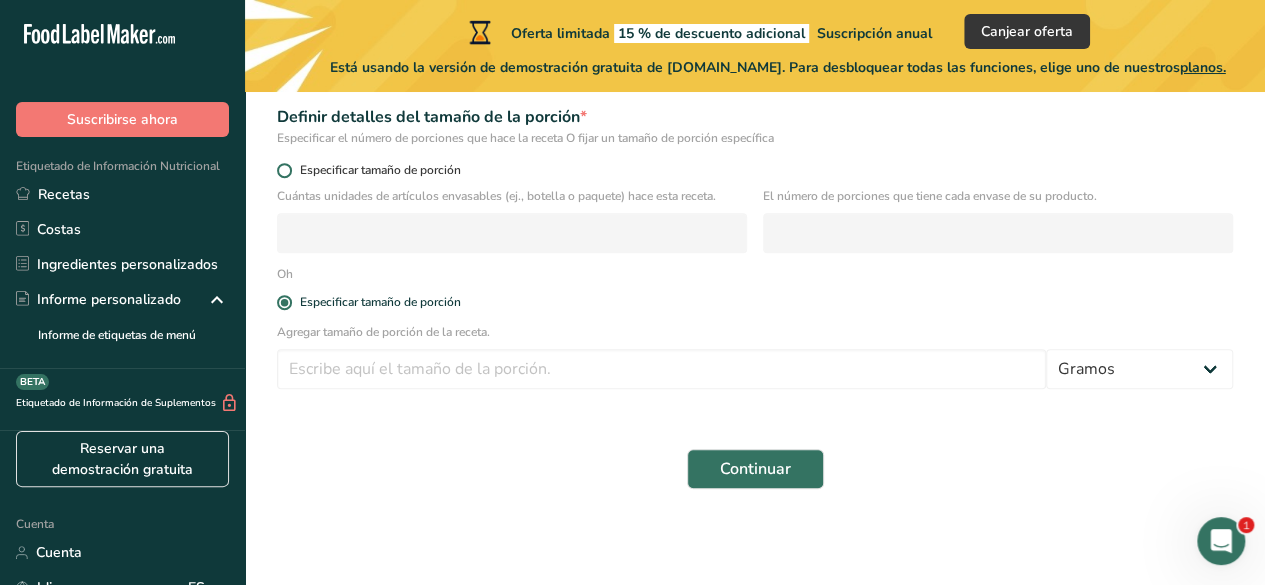 click on "Especificar tamaño de porción" at bounding box center (380, 170) 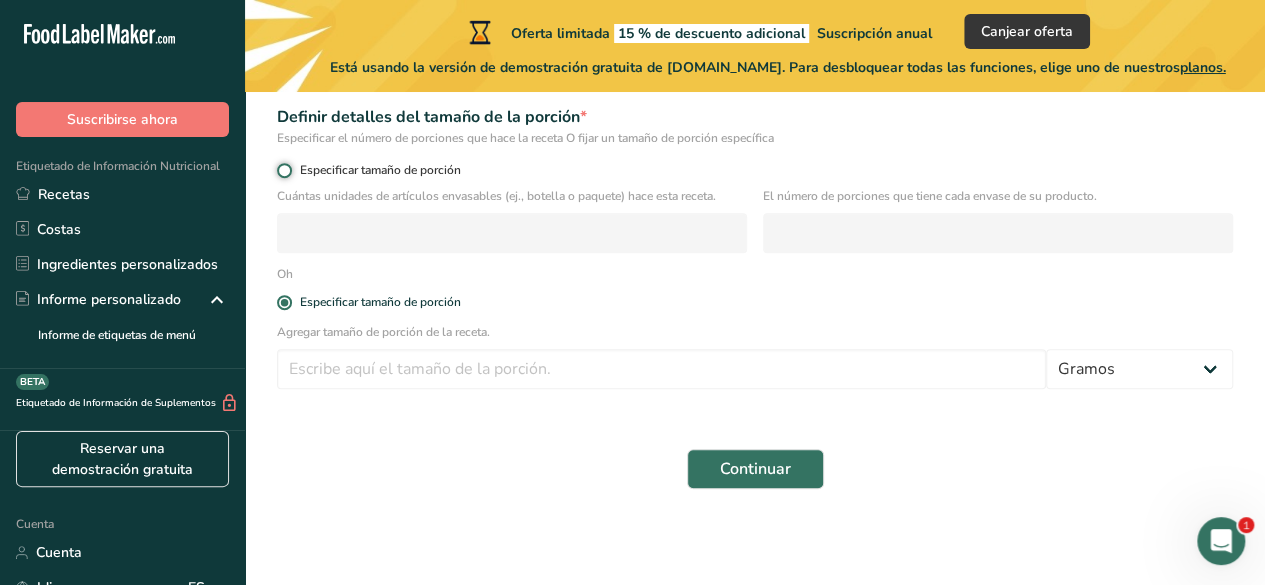 click on "Especificar tamaño de porción" at bounding box center [283, 170] 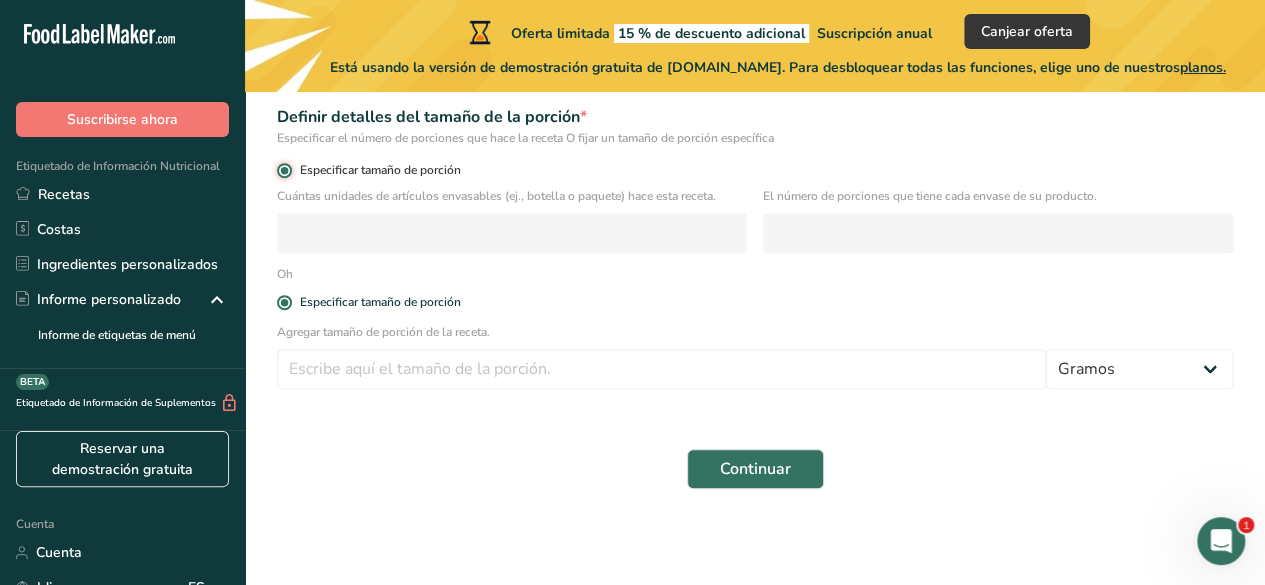 radio on "false" 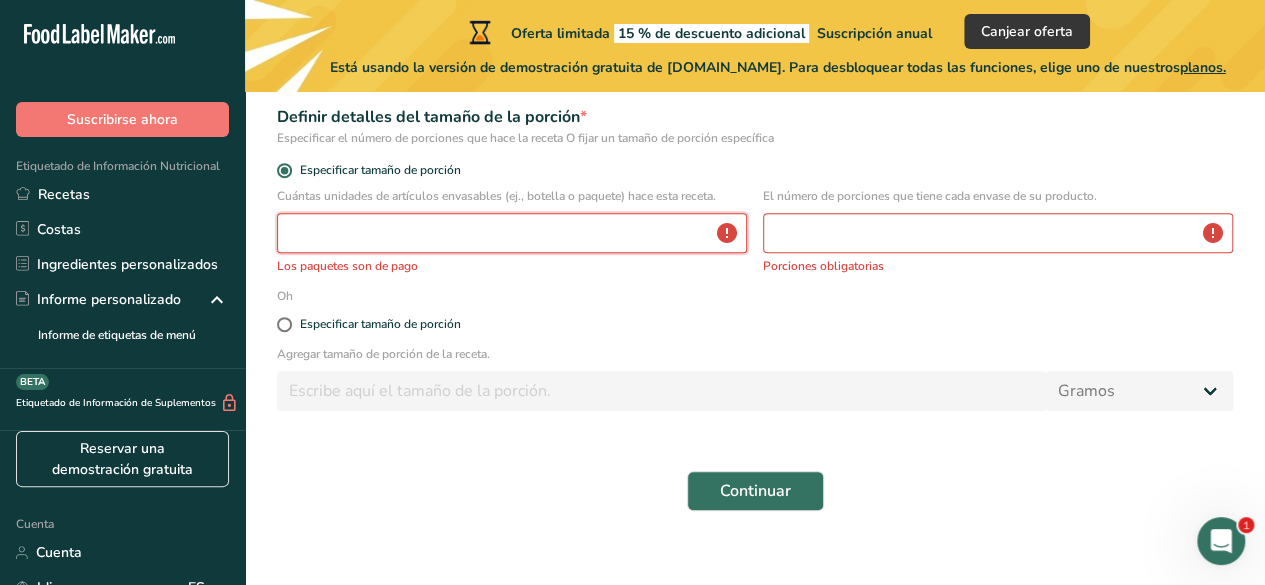 click at bounding box center (512, 233) 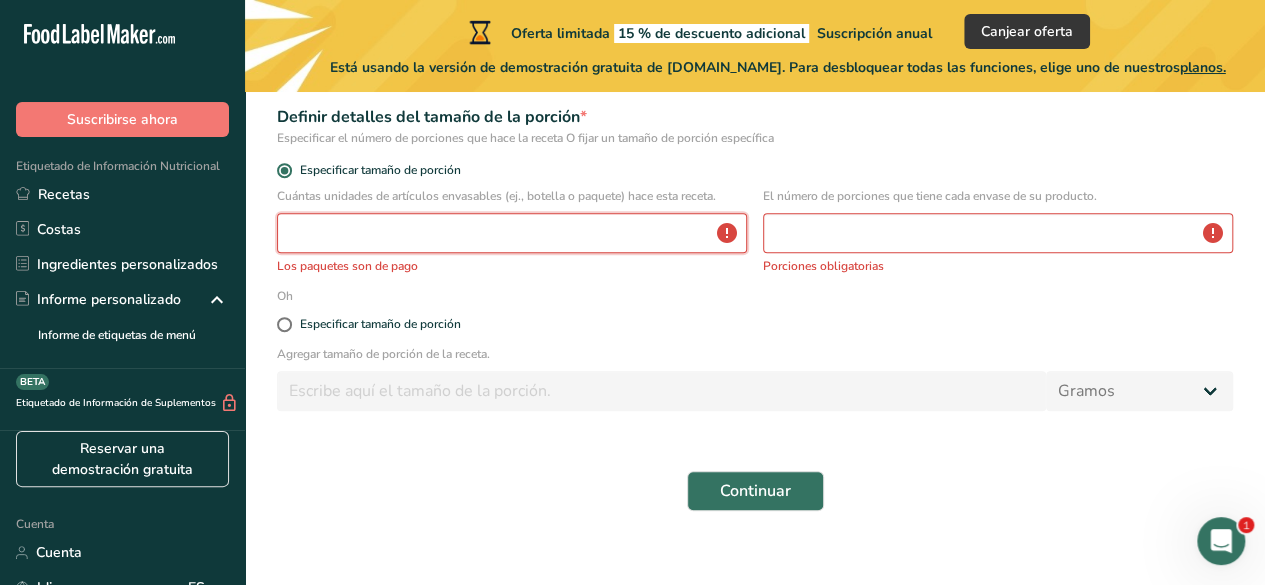 click at bounding box center [512, 233] 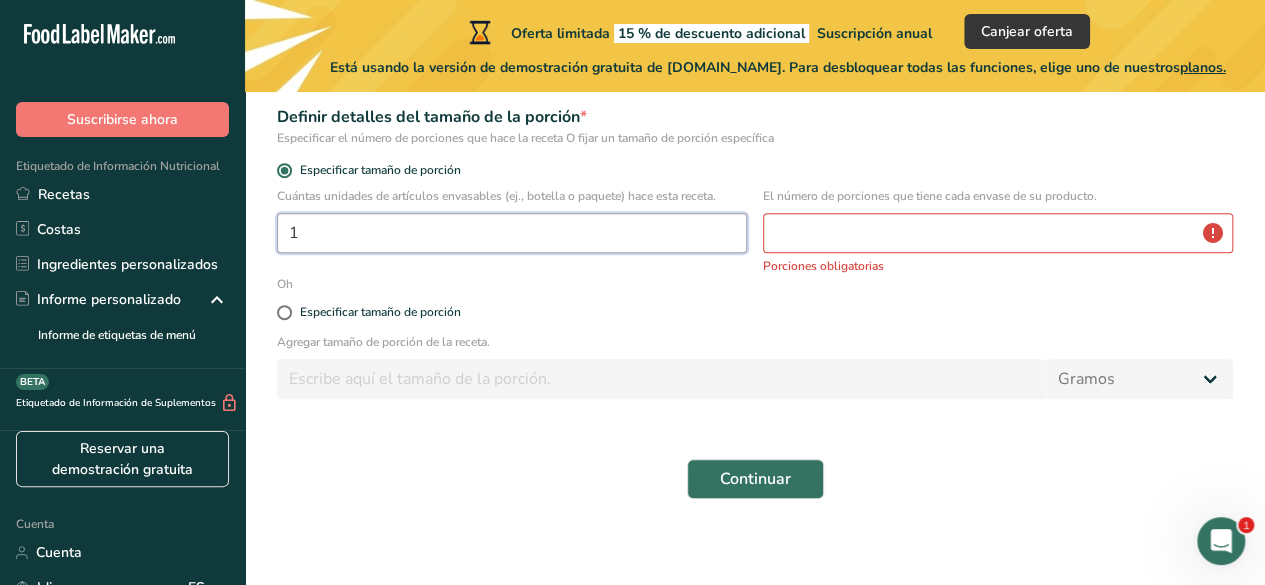 type on "1" 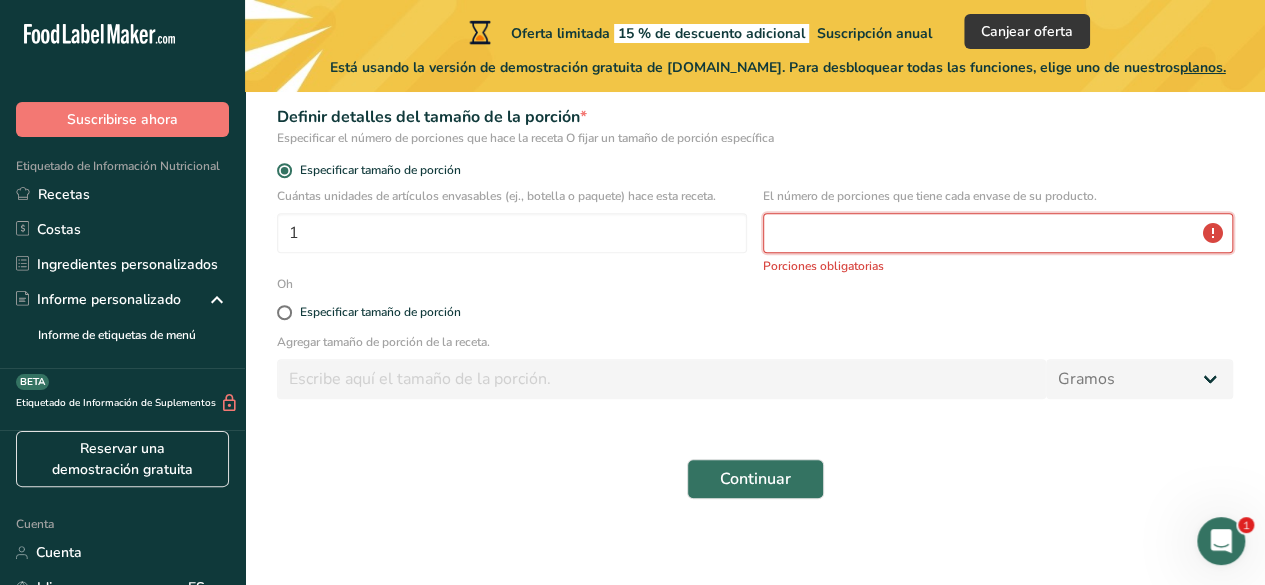click at bounding box center (998, 233) 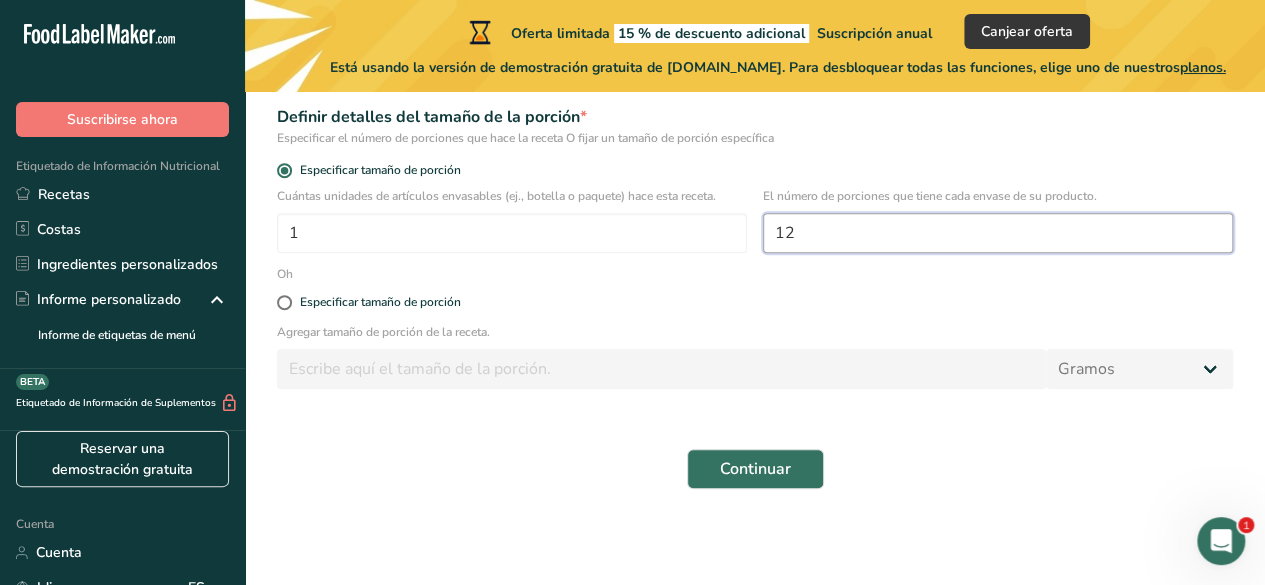 scroll, scrollTop: 0, scrollLeft: 0, axis: both 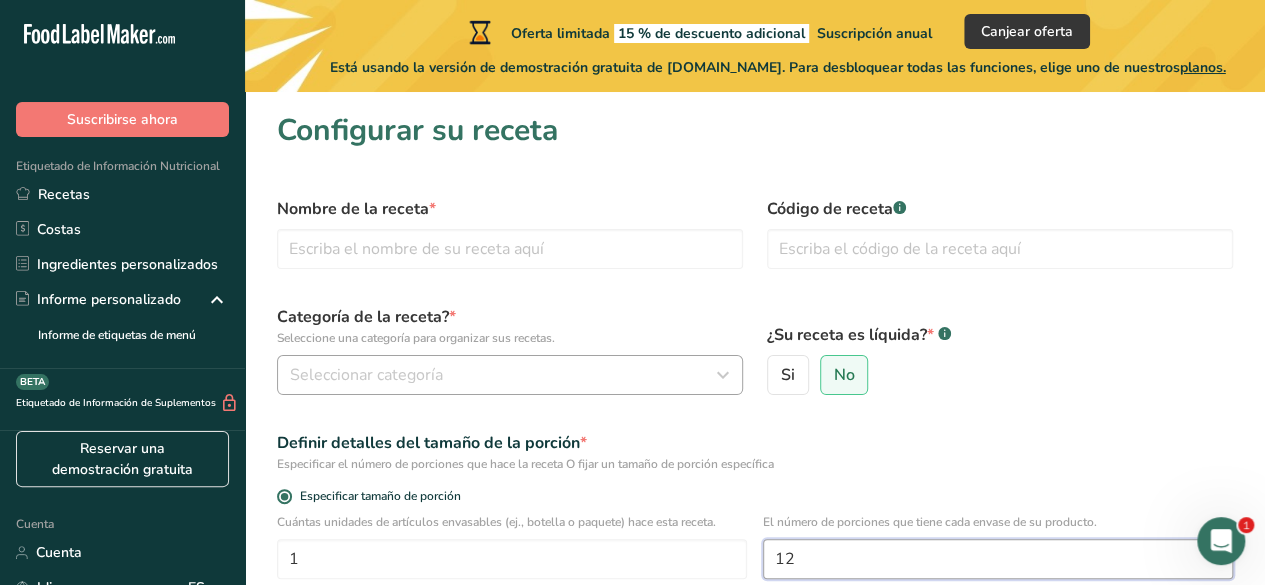 type on "12" 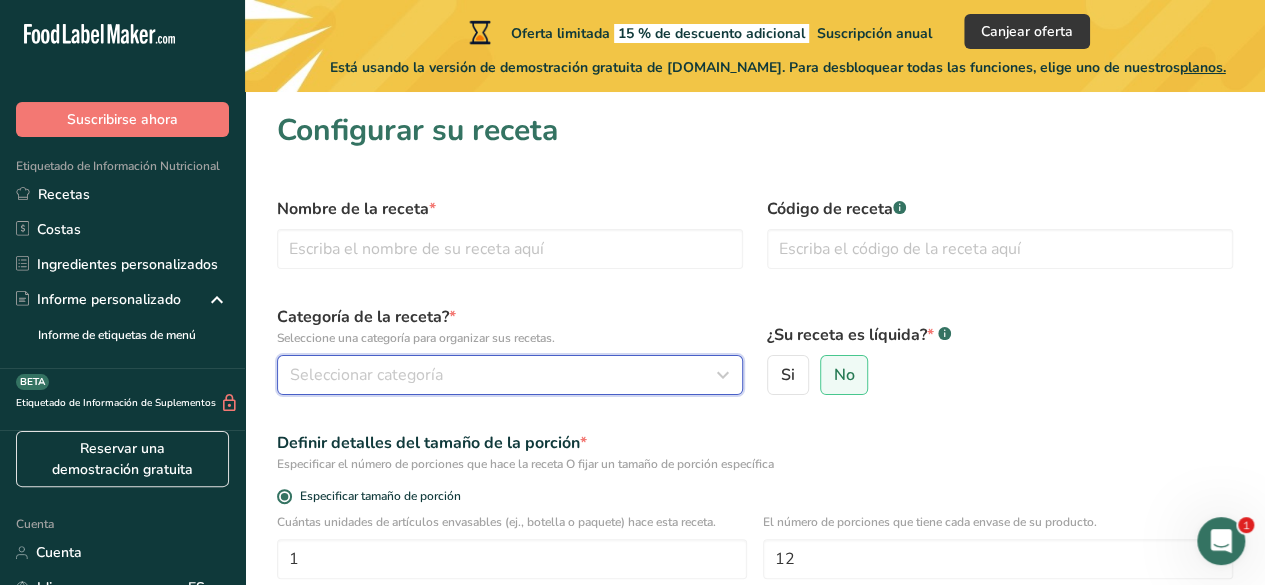 click on "Seleccionar categoría" at bounding box center [510, 375] 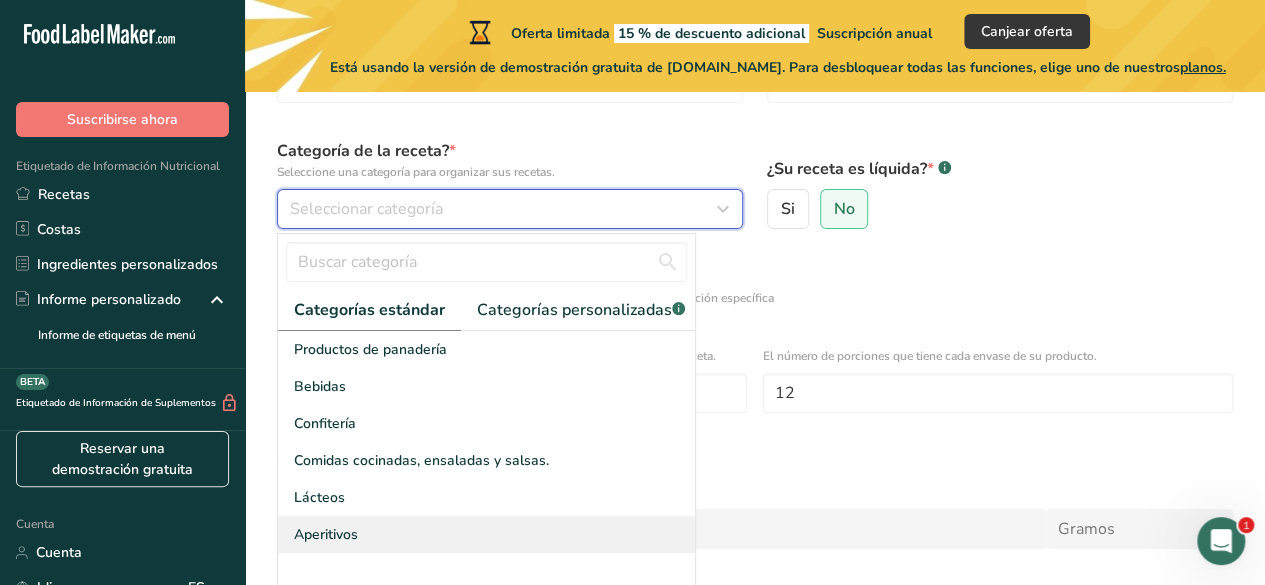 scroll, scrollTop: 326, scrollLeft: 0, axis: vertical 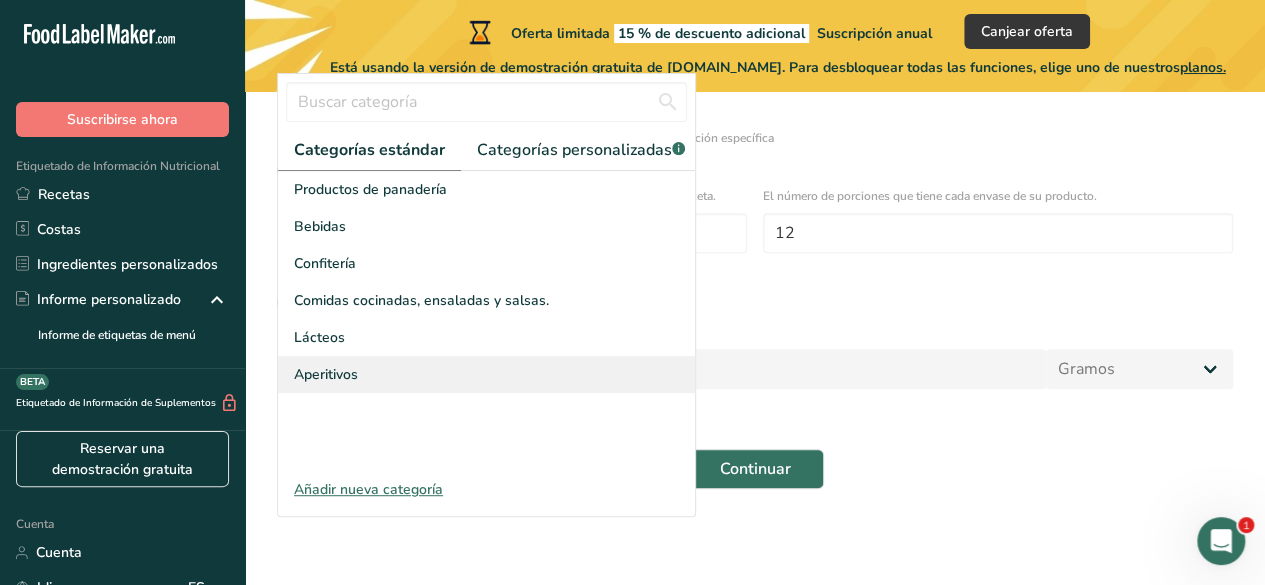 click on "Aperitivos" at bounding box center [486, 374] 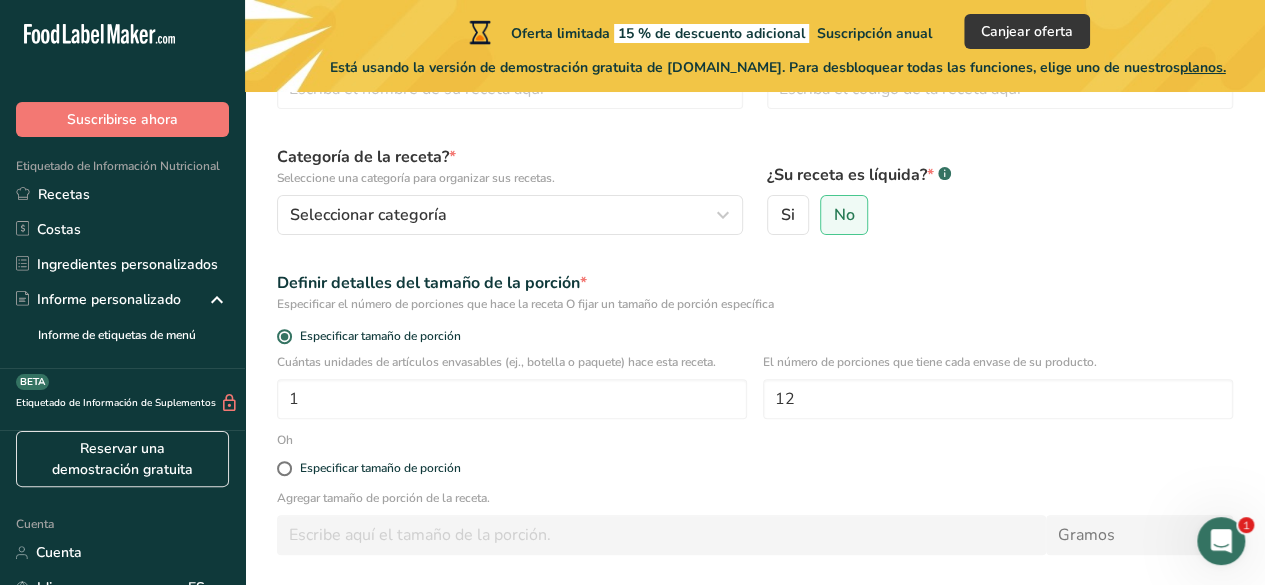 scroll, scrollTop: 0, scrollLeft: 0, axis: both 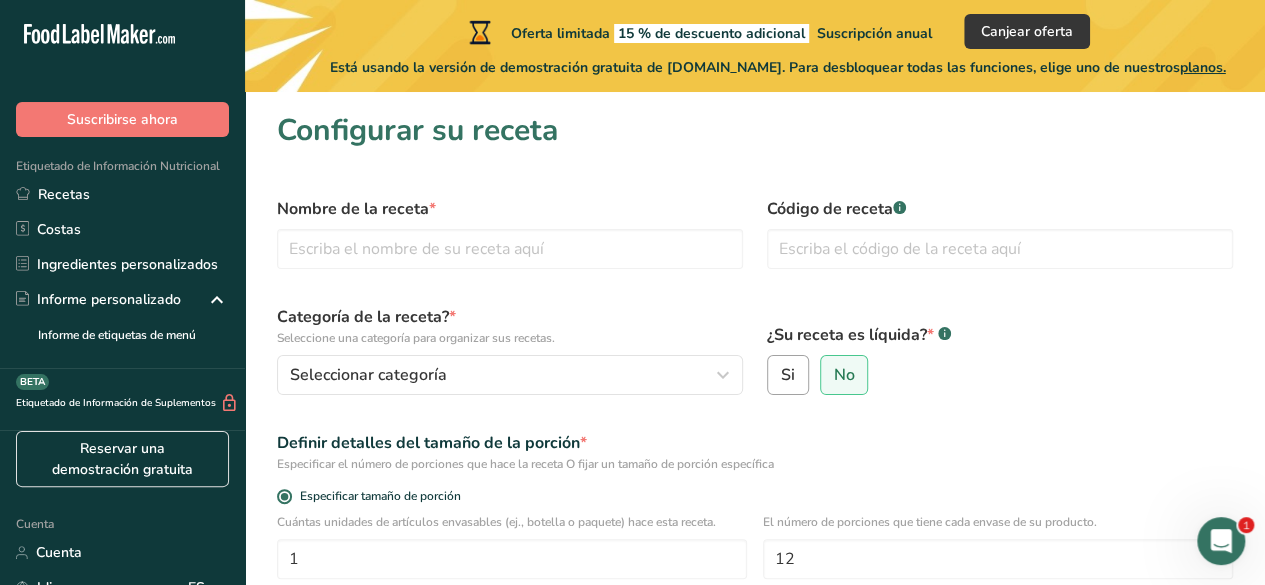 click on "Si" at bounding box center [788, 375] 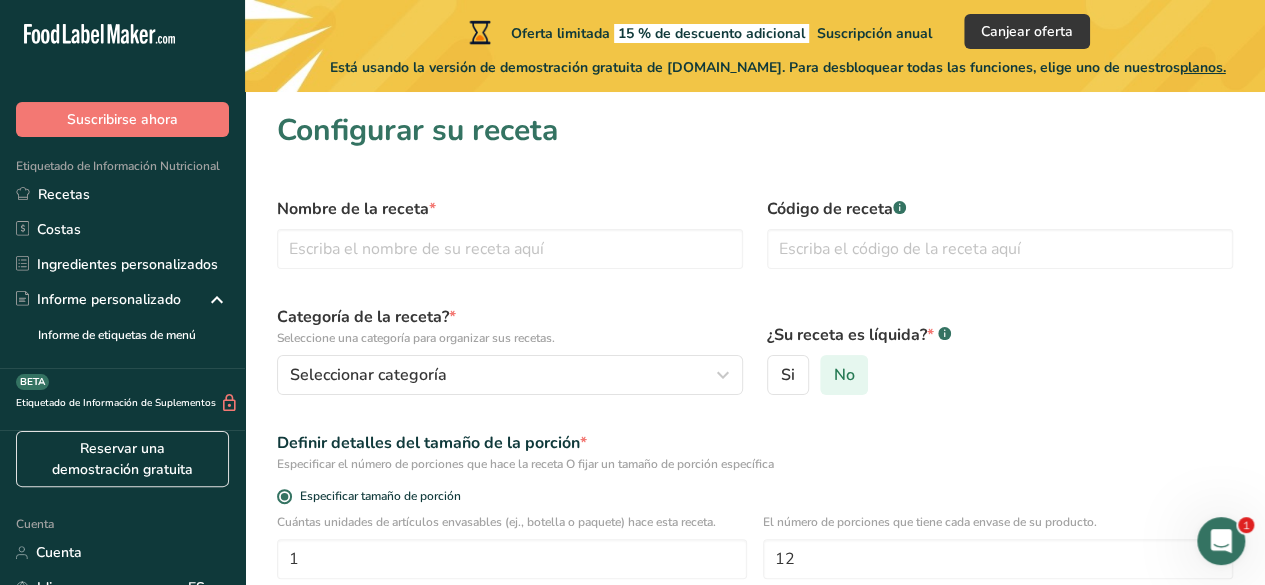 select on "22" 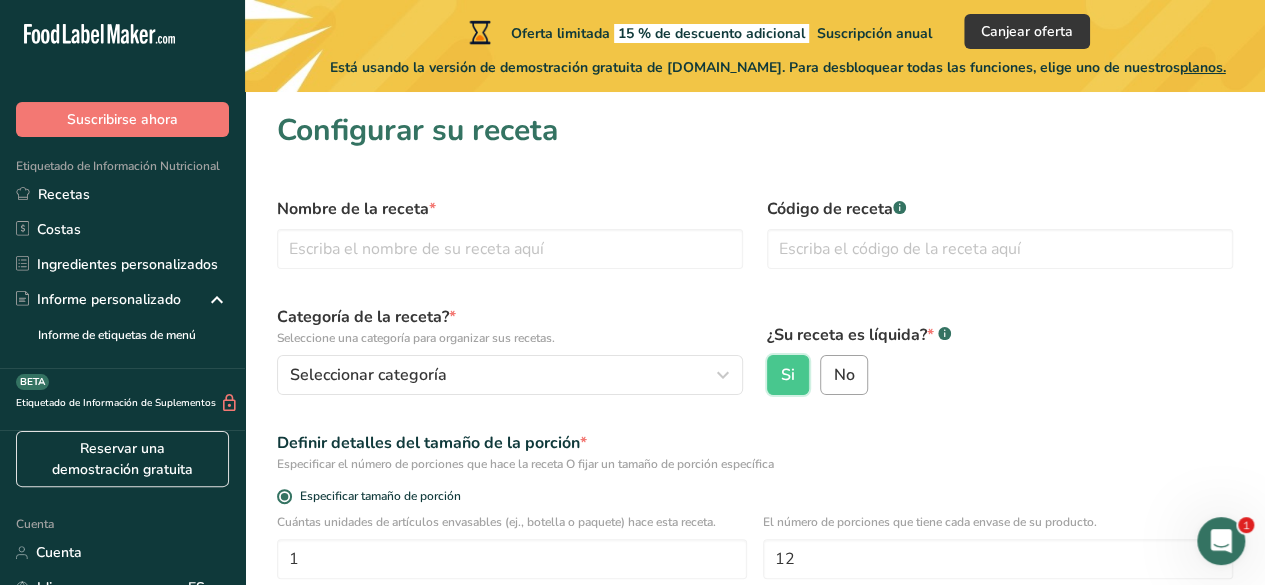 click on "No" at bounding box center (844, 375) 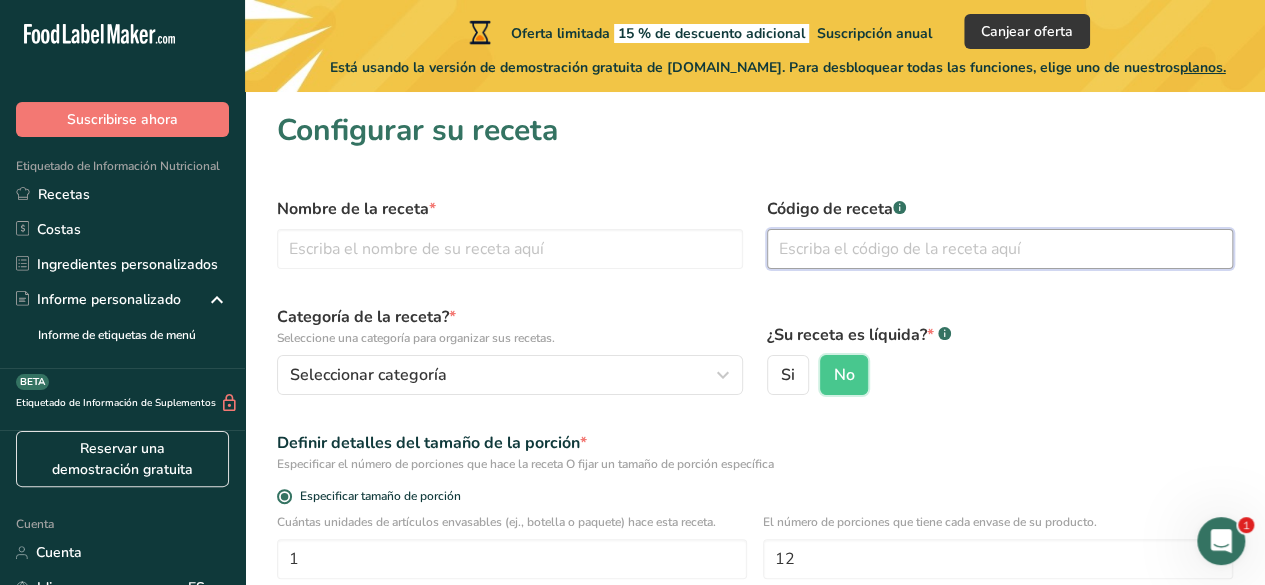 click at bounding box center (1000, 249) 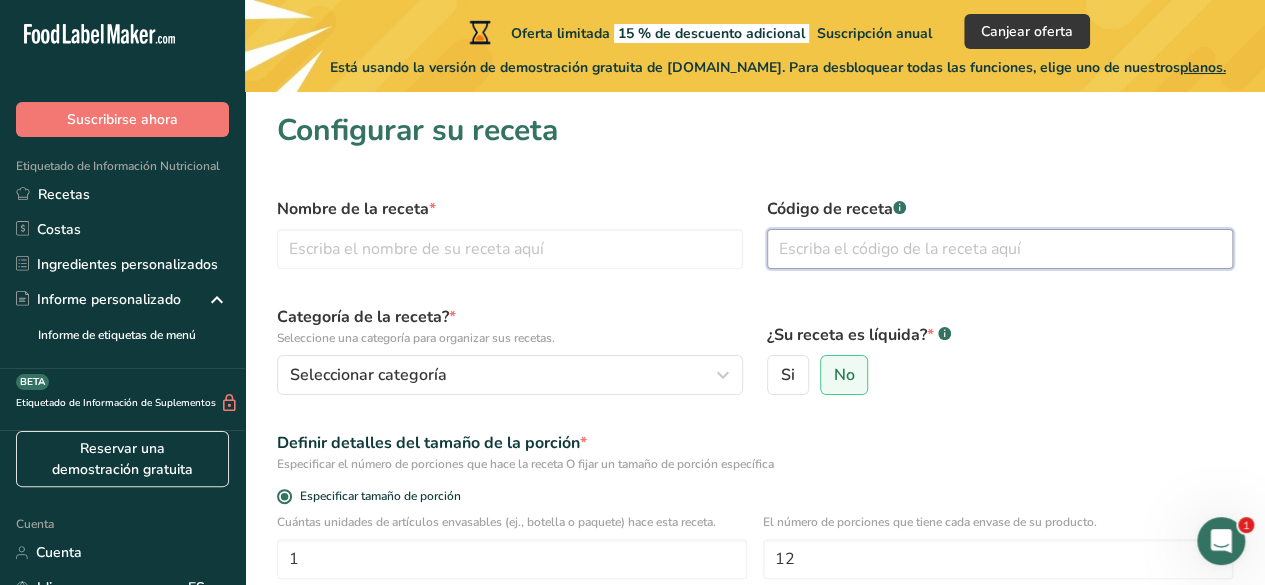 click at bounding box center (1000, 249) 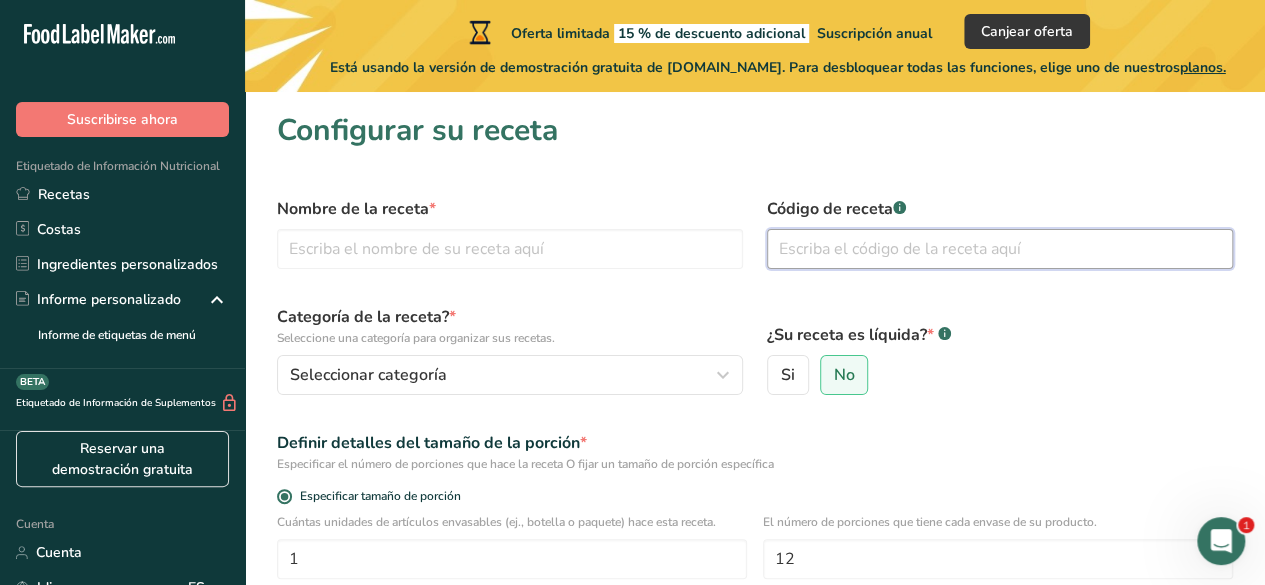 click at bounding box center (1000, 249) 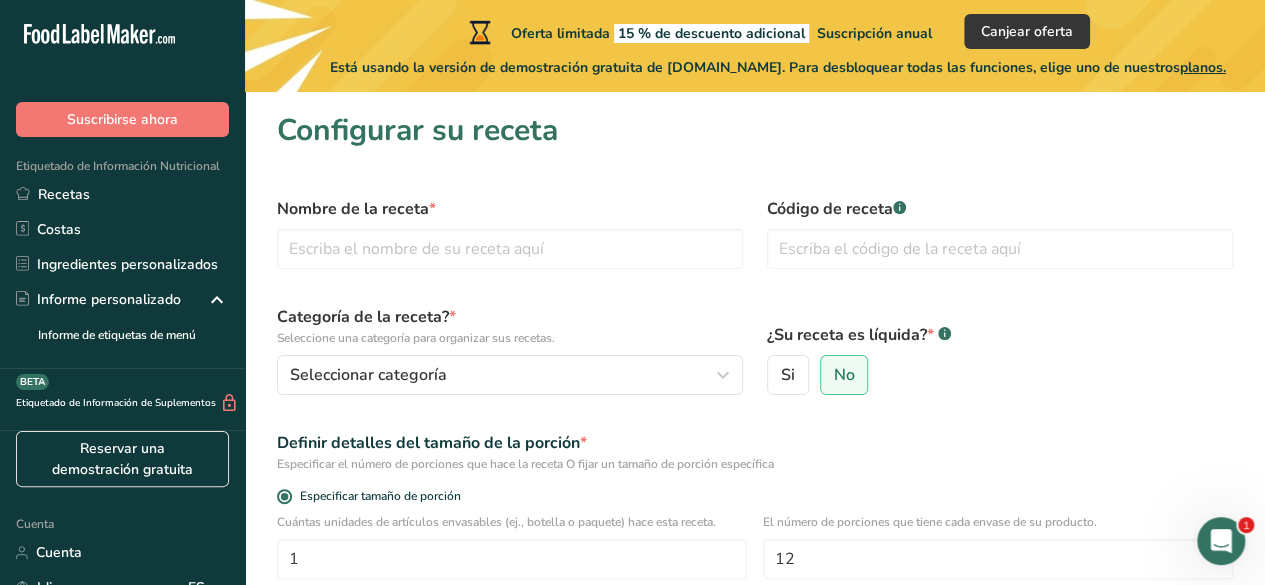 click on "Nombre de la receta  *" at bounding box center (510, 233) 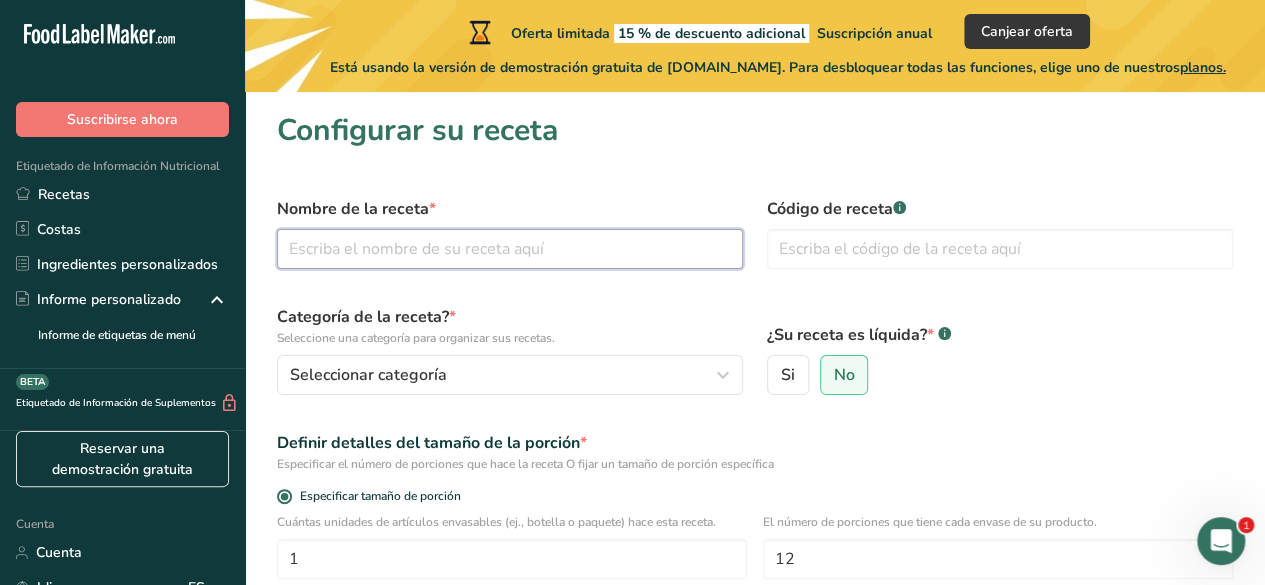 click at bounding box center (510, 249) 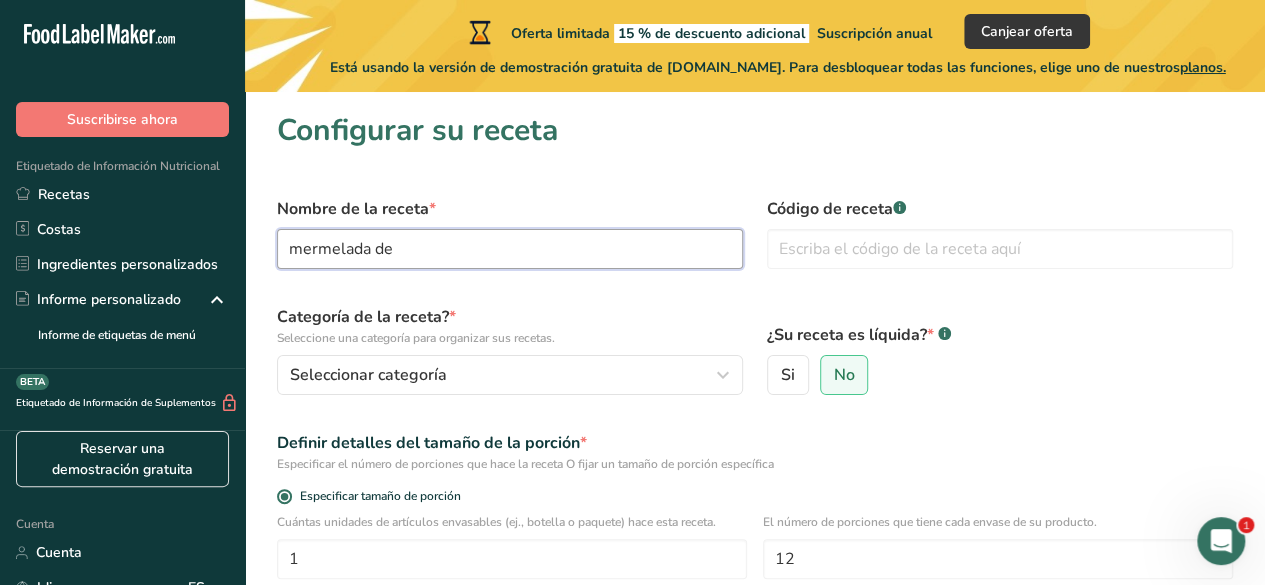 type on "mermelada de" 